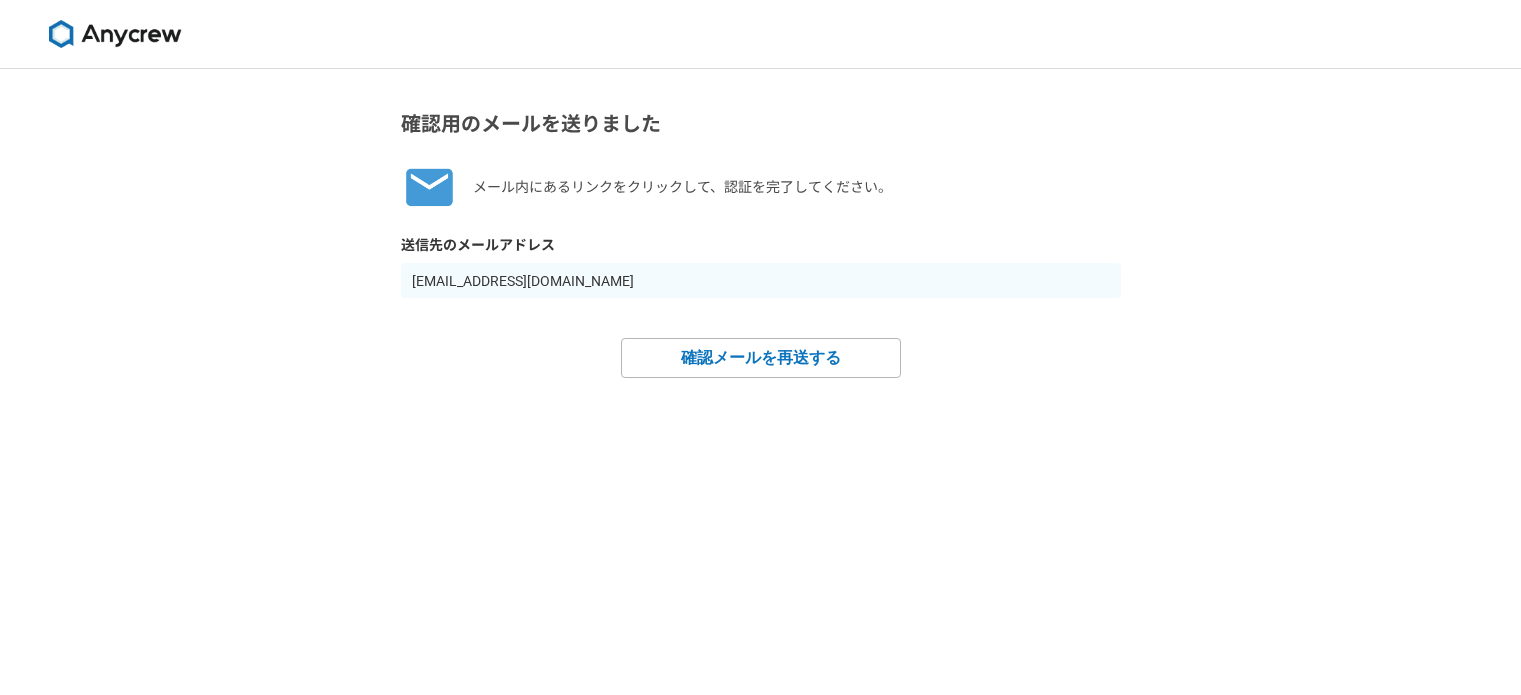scroll, scrollTop: 0, scrollLeft: 0, axis: both 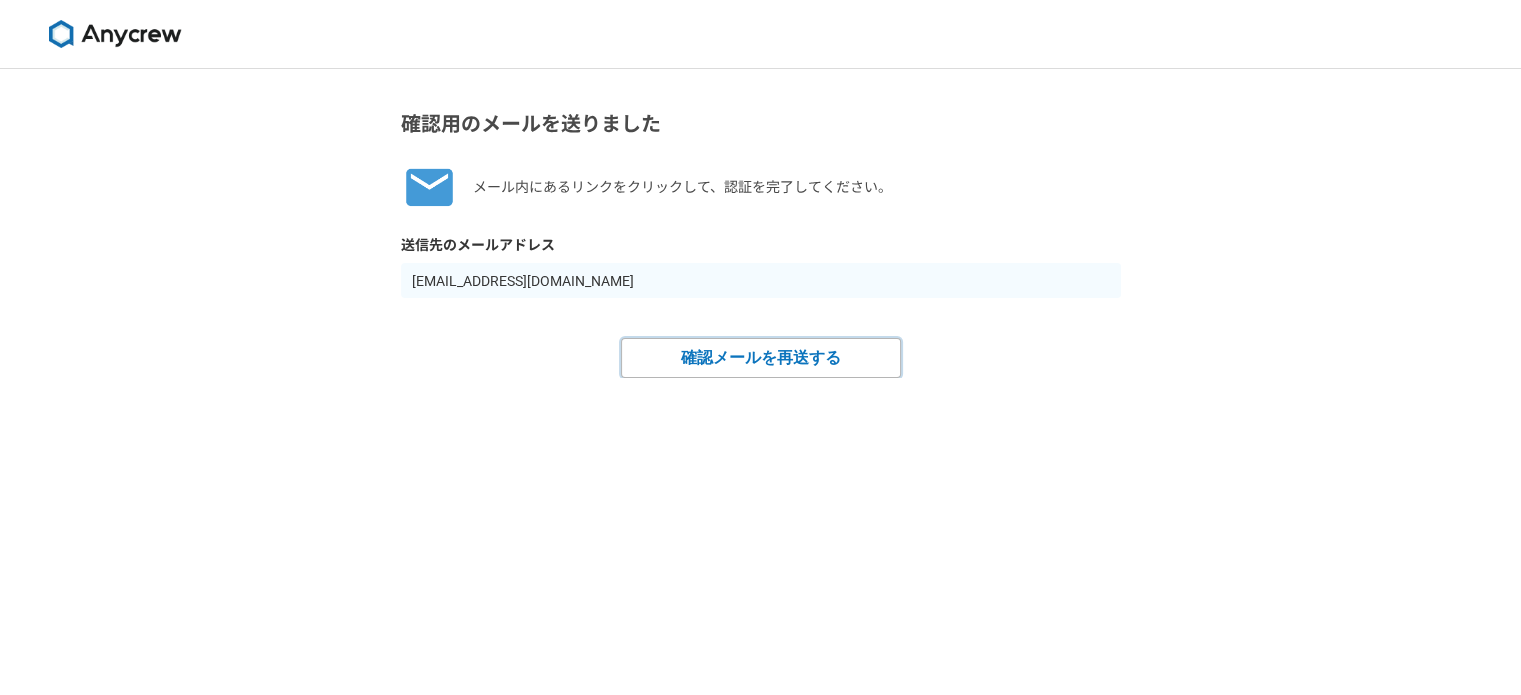 click on "確認メールを再送する" at bounding box center (761, 358) 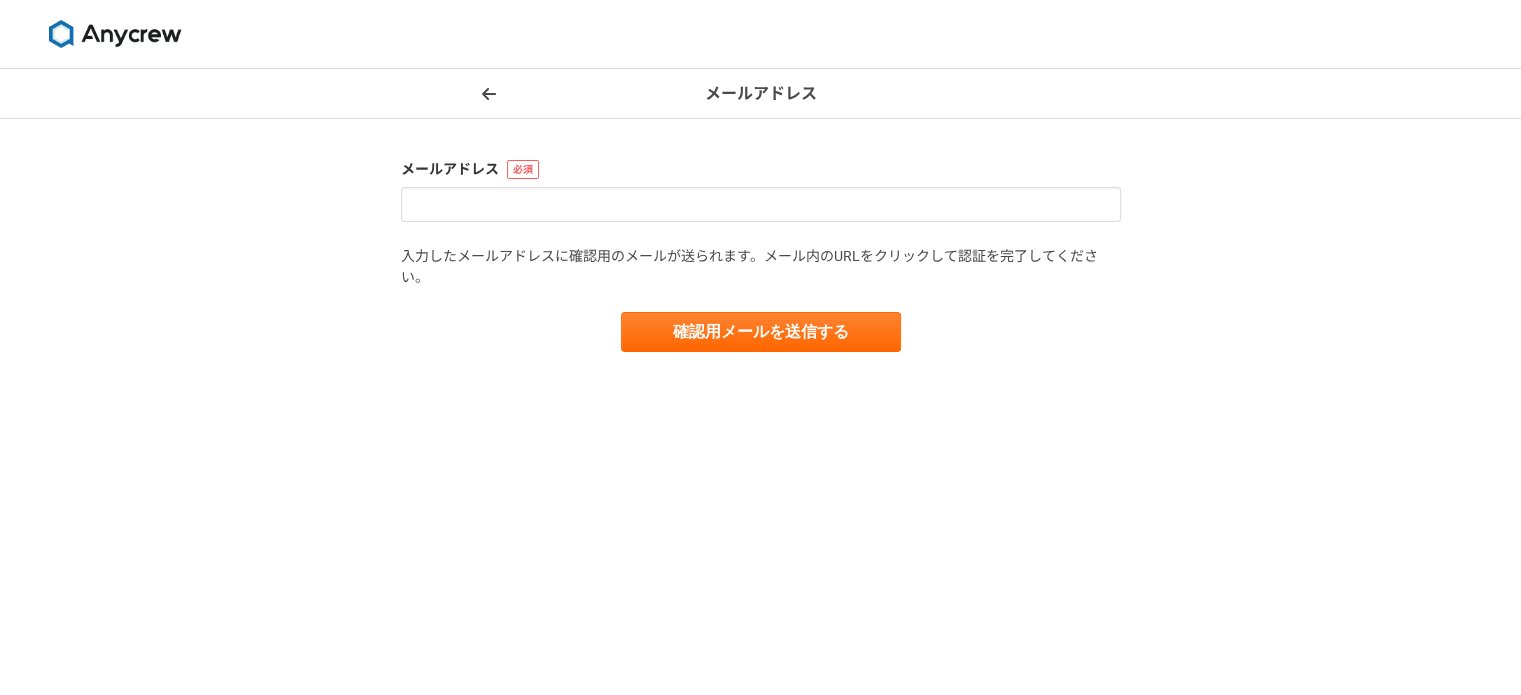 click at bounding box center [115, 34] 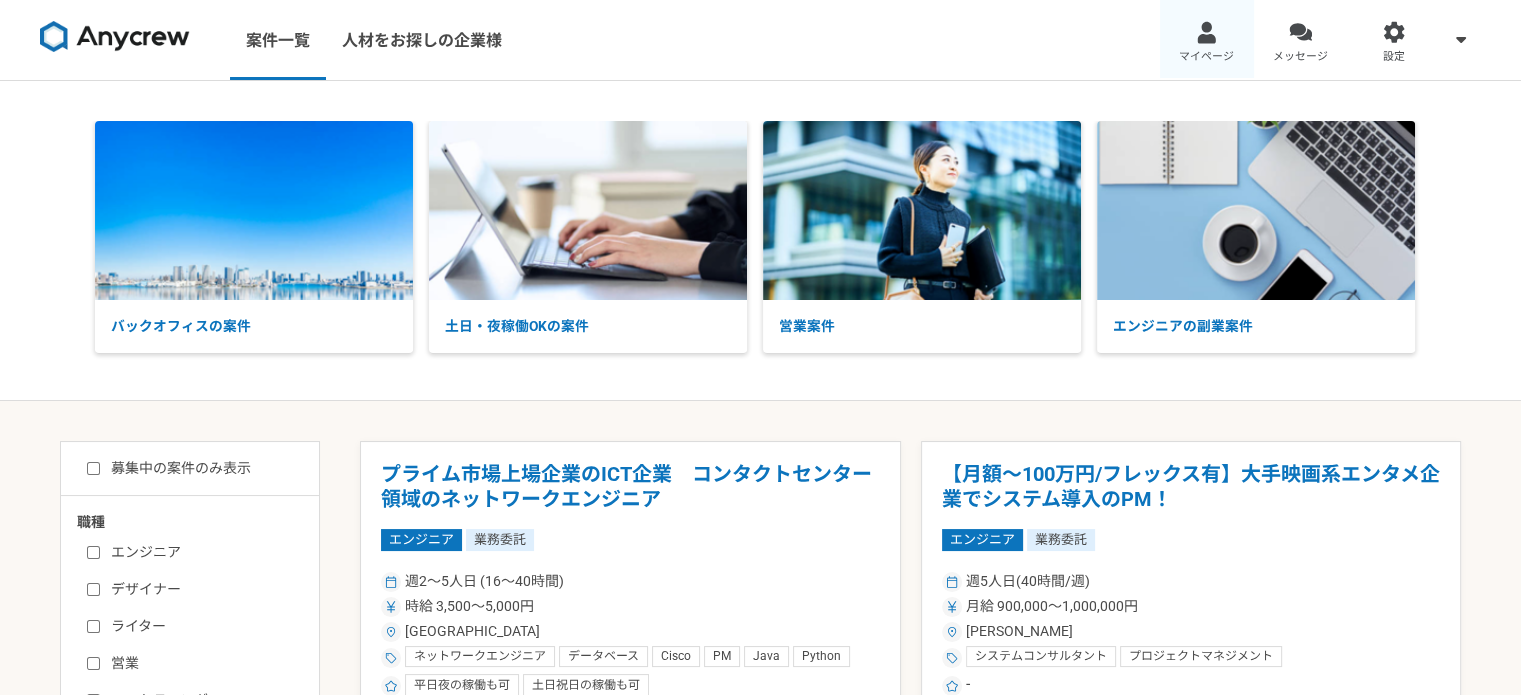 click on "マイページ" at bounding box center [1207, 40] 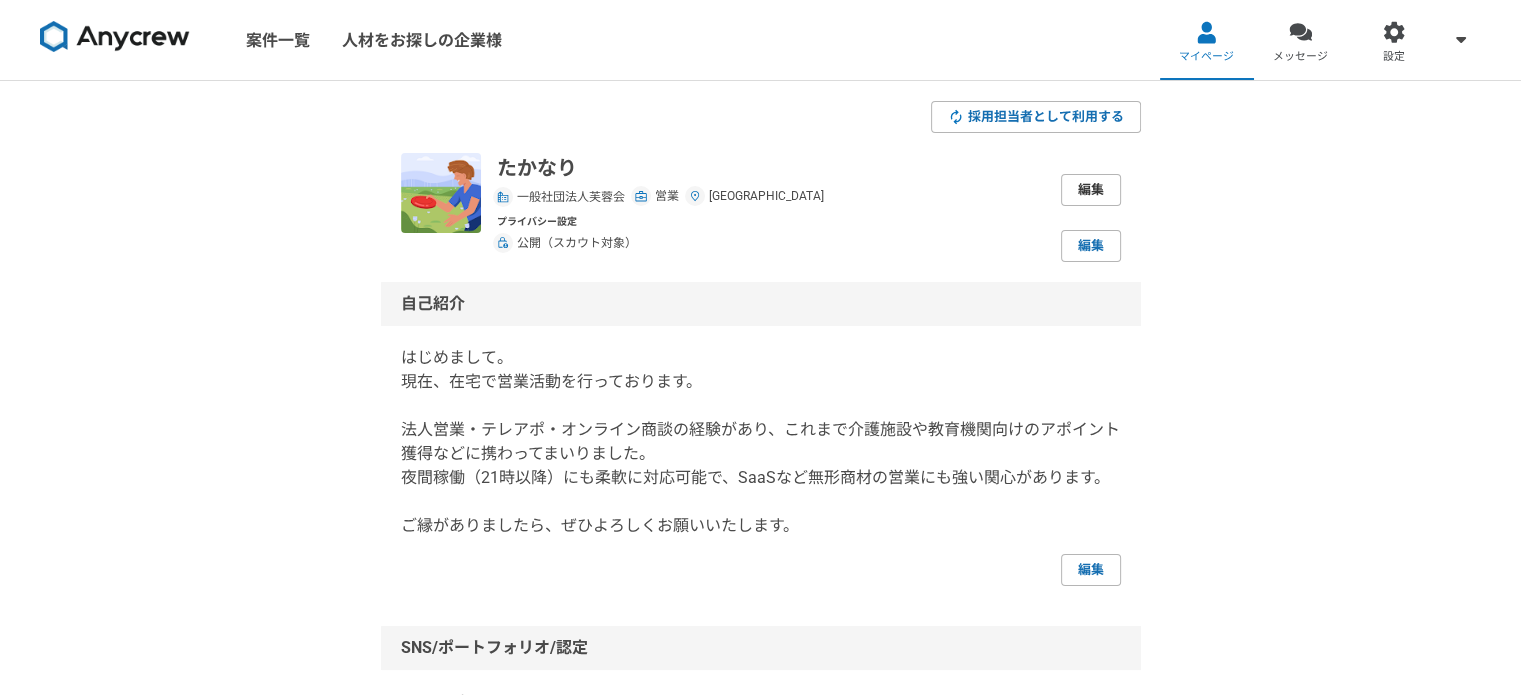 click on "編集" at bounding box center (1091, 190) 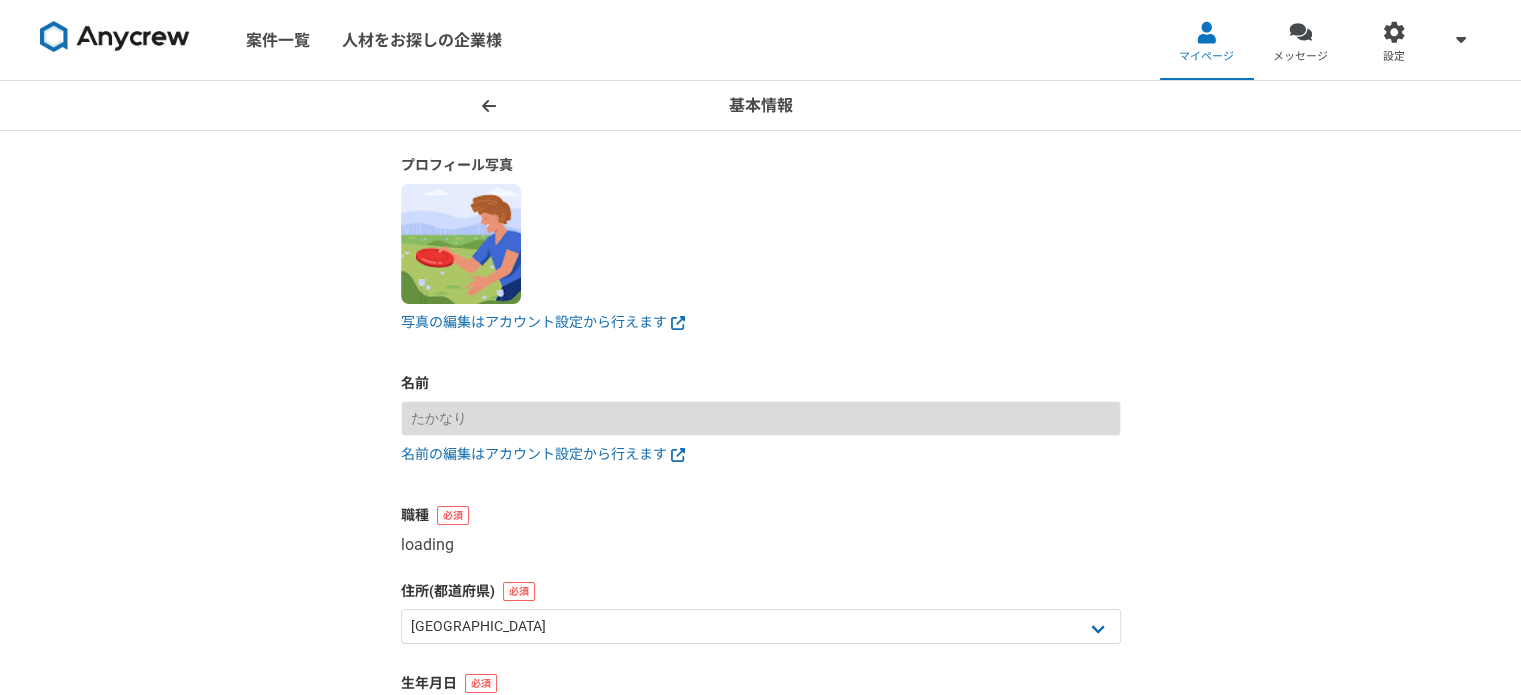 select on "4" 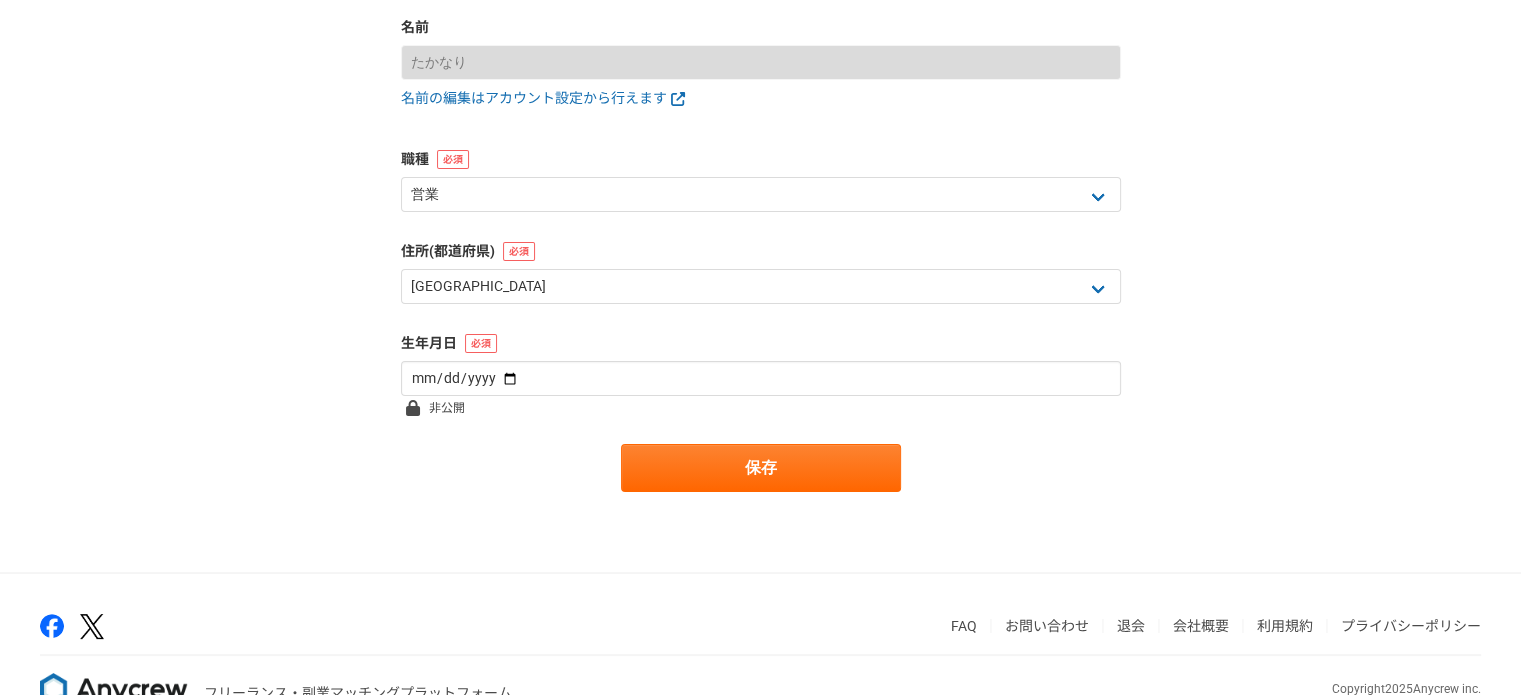scroll, scrollTop: 405, scrollLeft: 0, axis: vertical 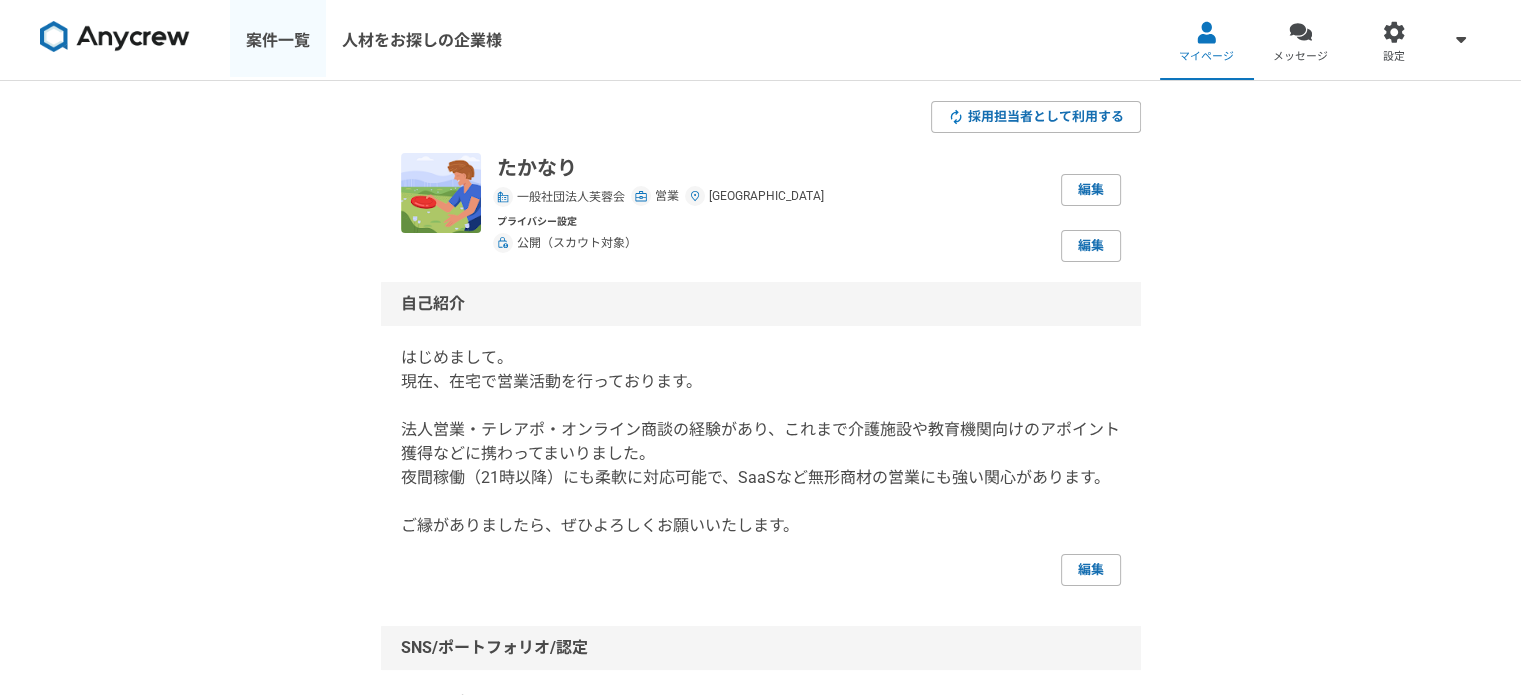 click on "案件一覧" at bounding box center [278, 40] 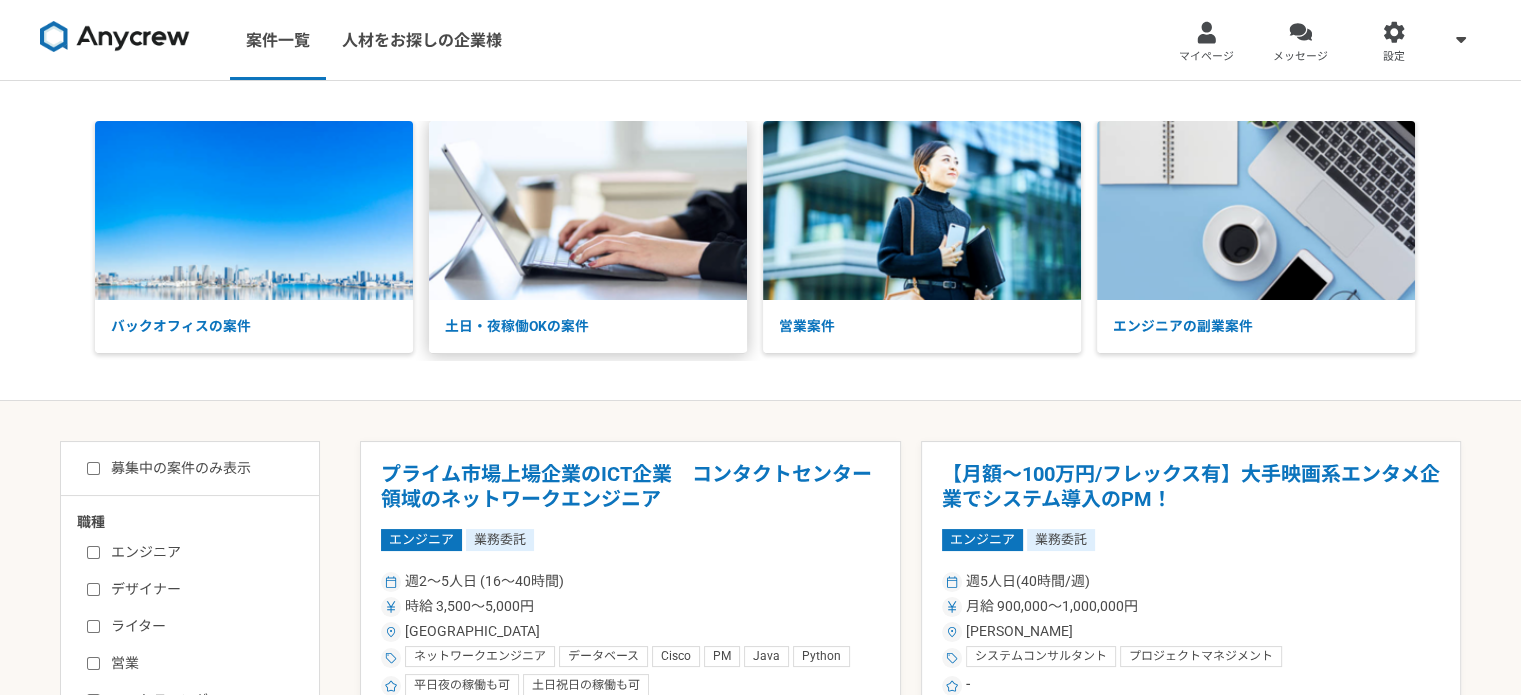click at bounding box center (588, 210) 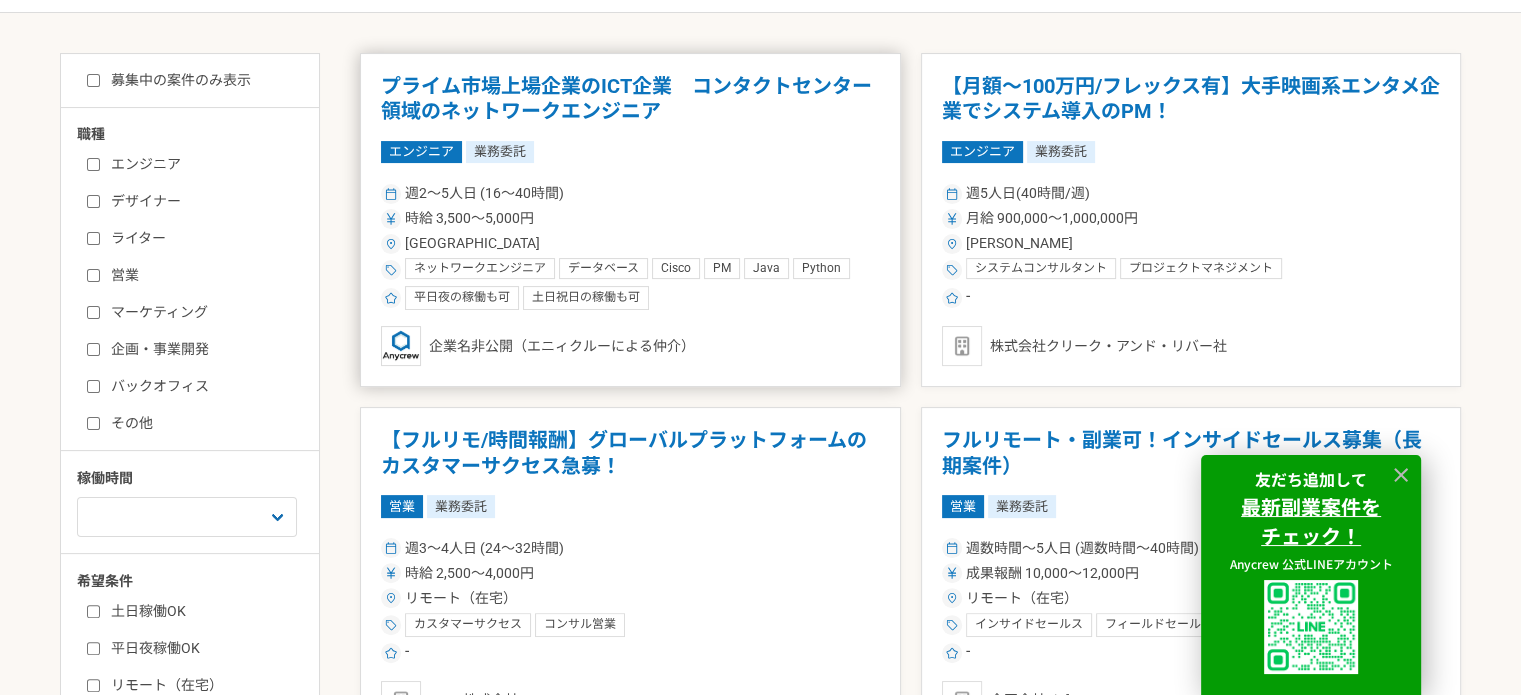 scroll, scrollTop: 400, scrollLeft: 0, axis: vertical 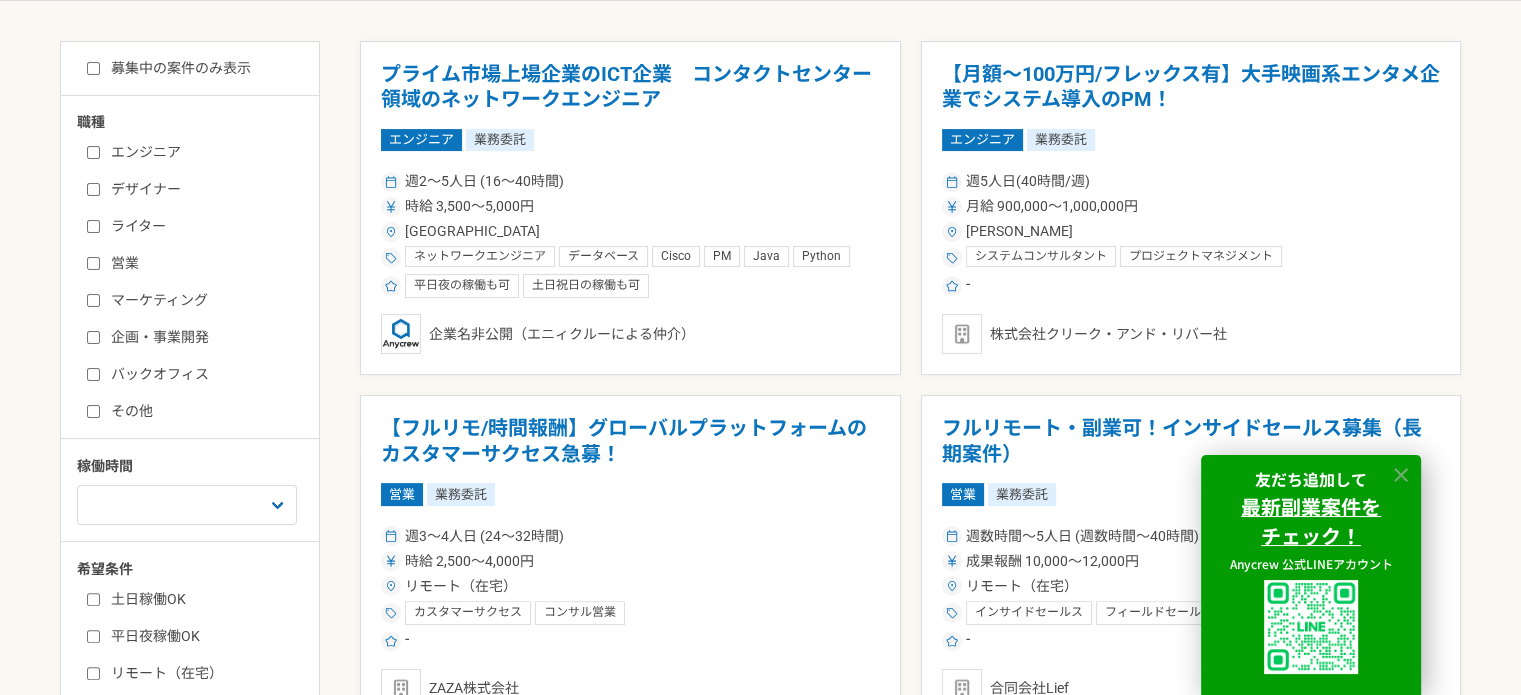 click 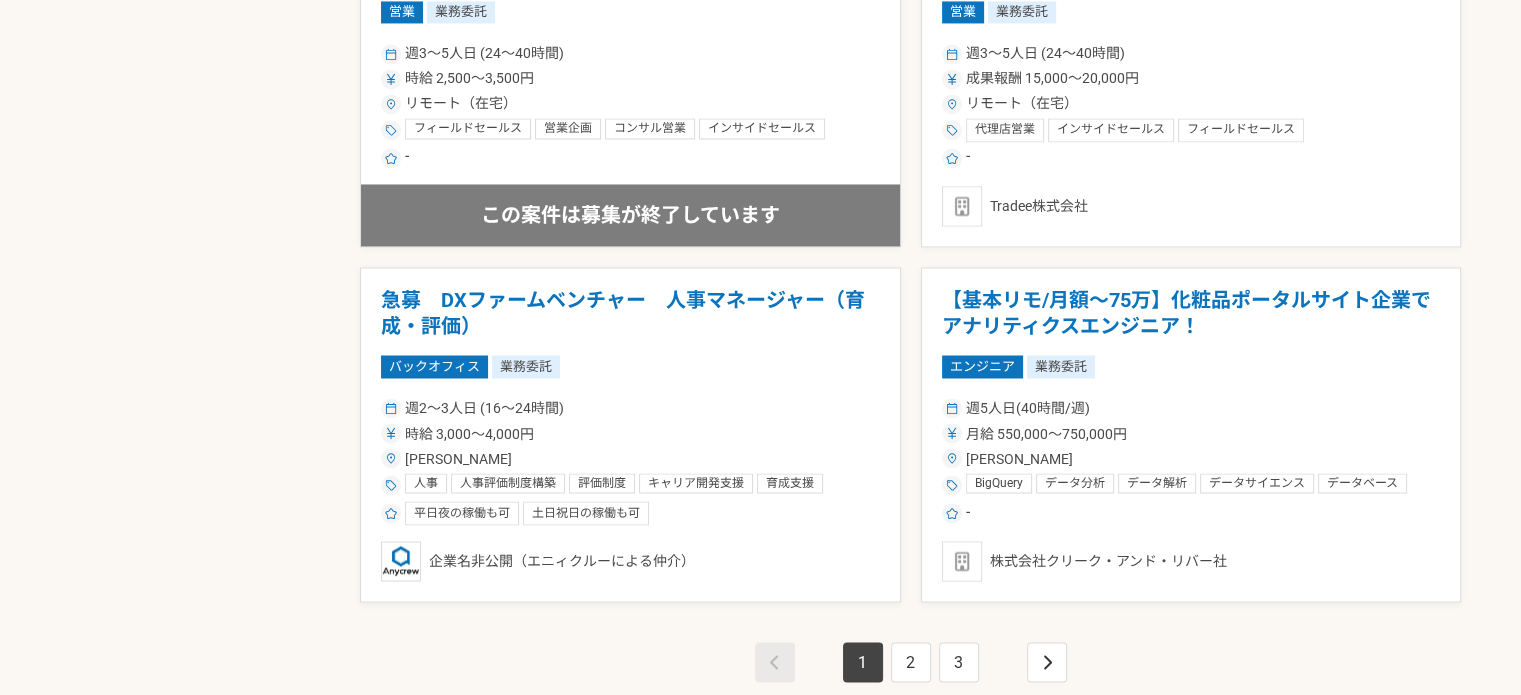 scroll, scrollTop: 3400, scrollLeft: 0, axis: vertical 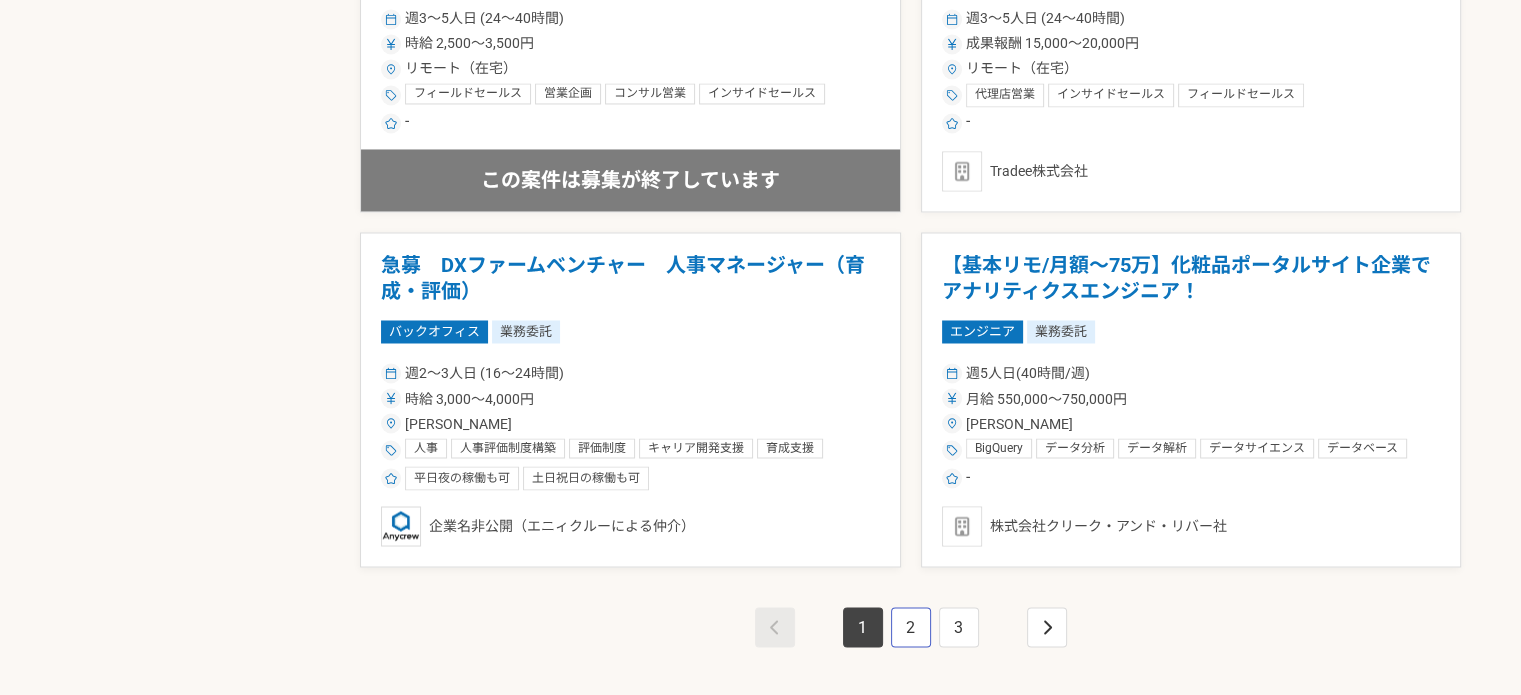 click on "2" at bounding box center [911, 627] 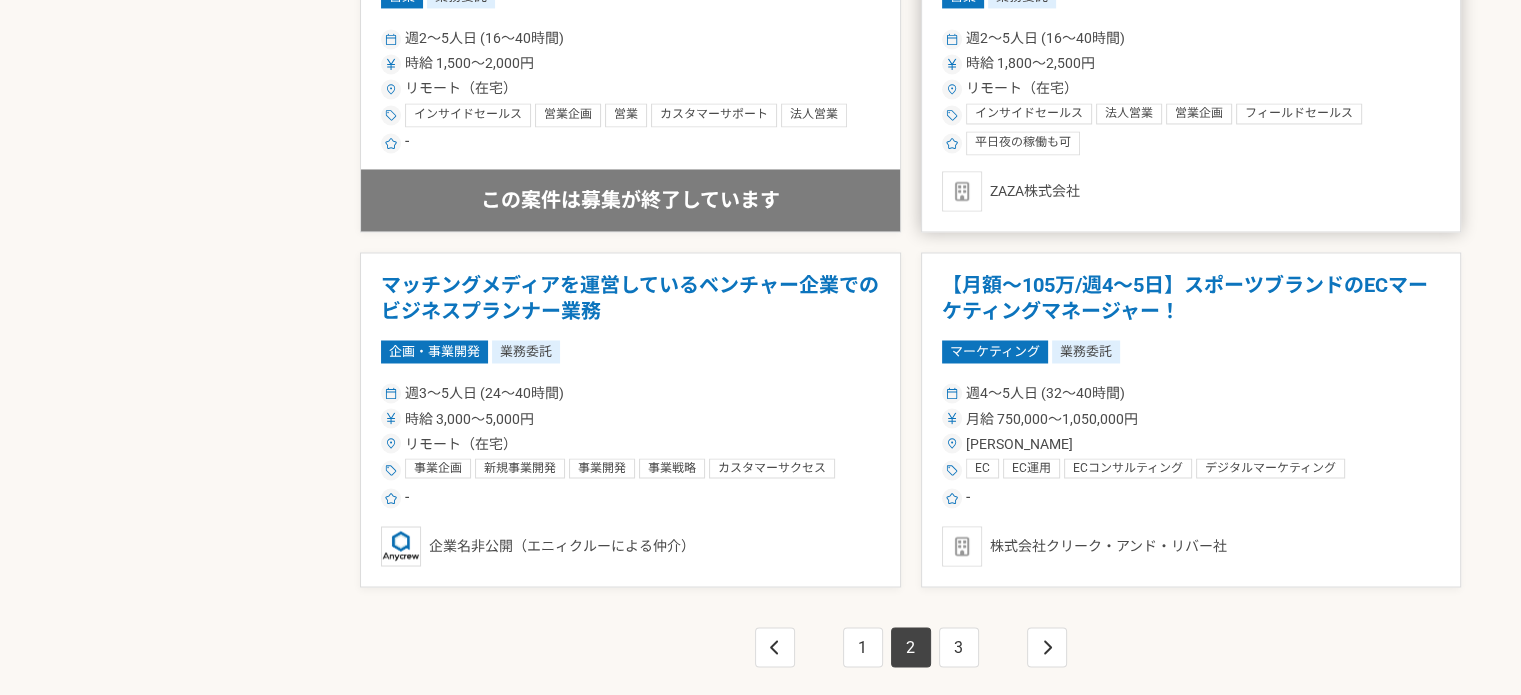 scroll, scrollTop: 3500, scrollLeft: 0, axis: vertical 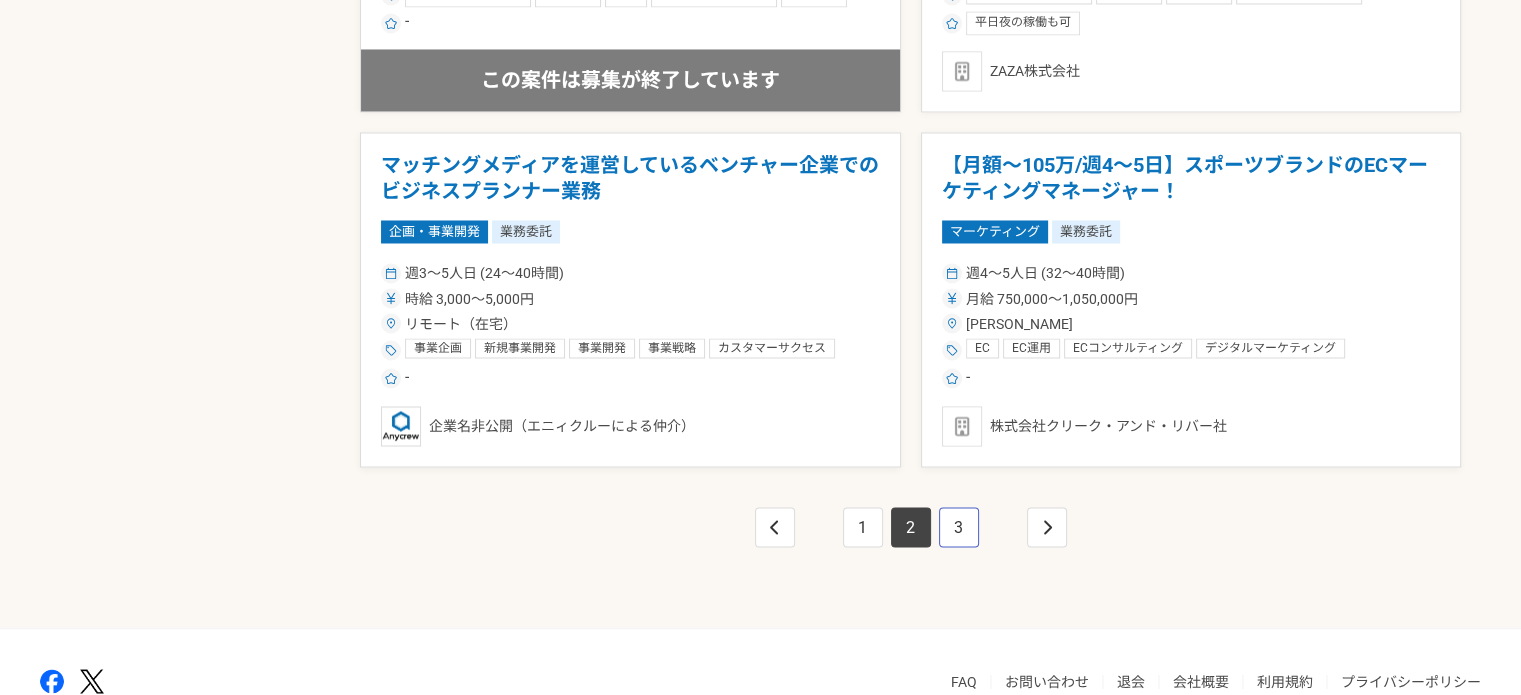 click on "3" at bounding box center (959, 527) 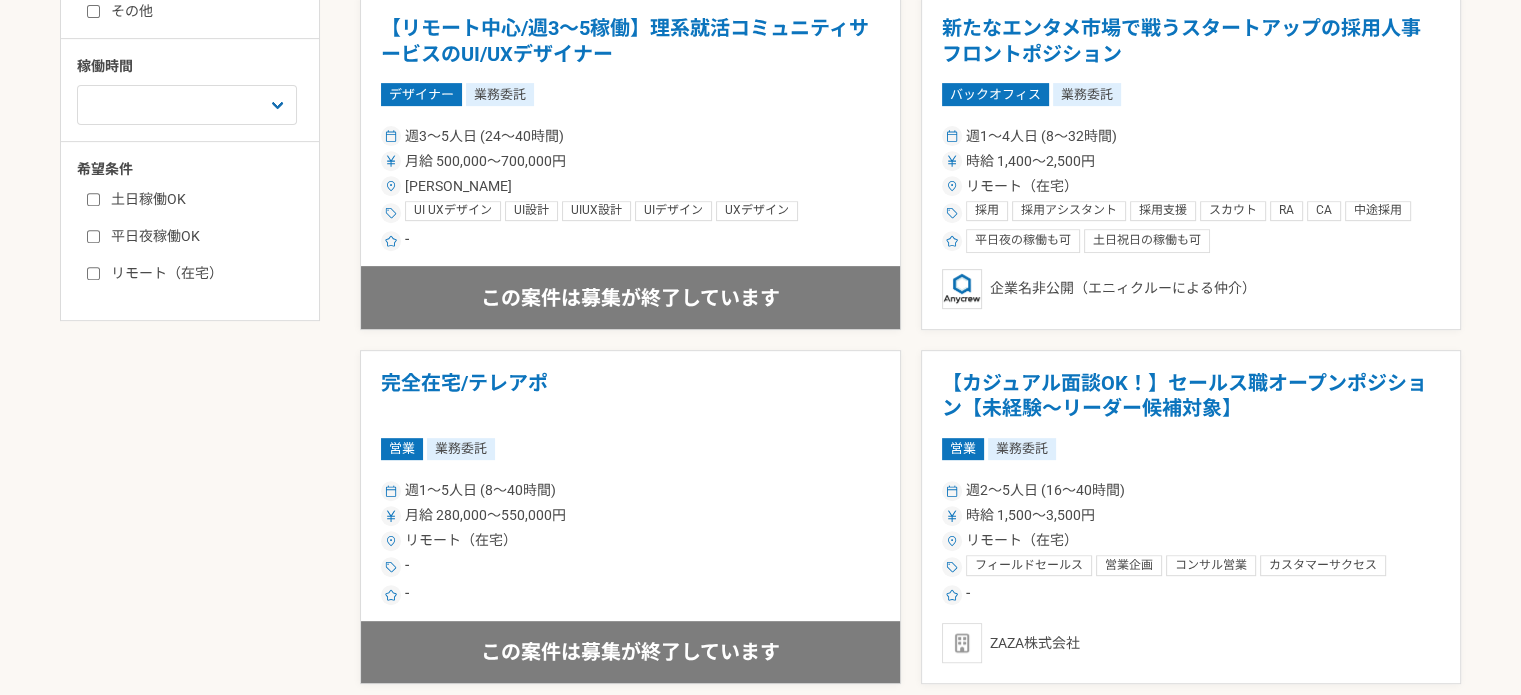 scroll, scrollTop: 900, scrollLeft: 0, axis: vertical 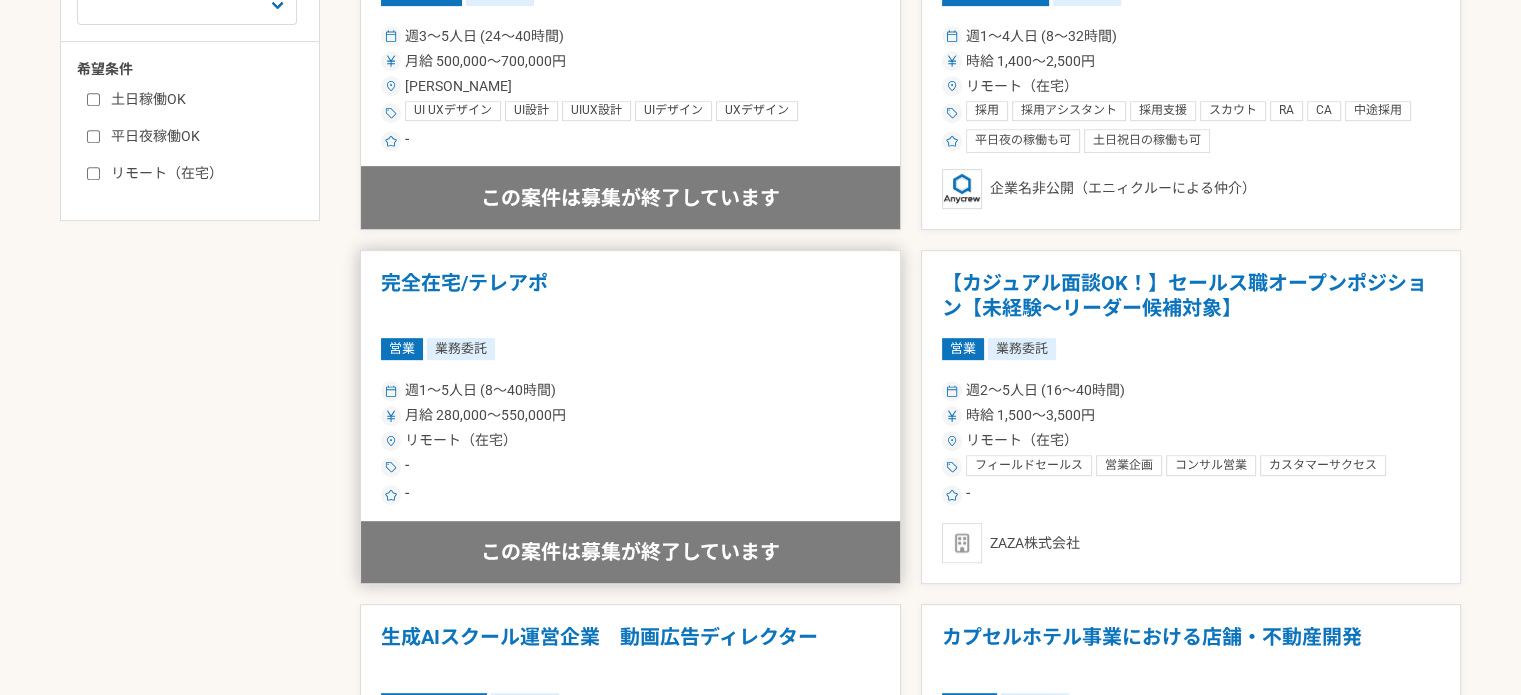 click on "リモート（在宅）" at bounding box center (630, 440) 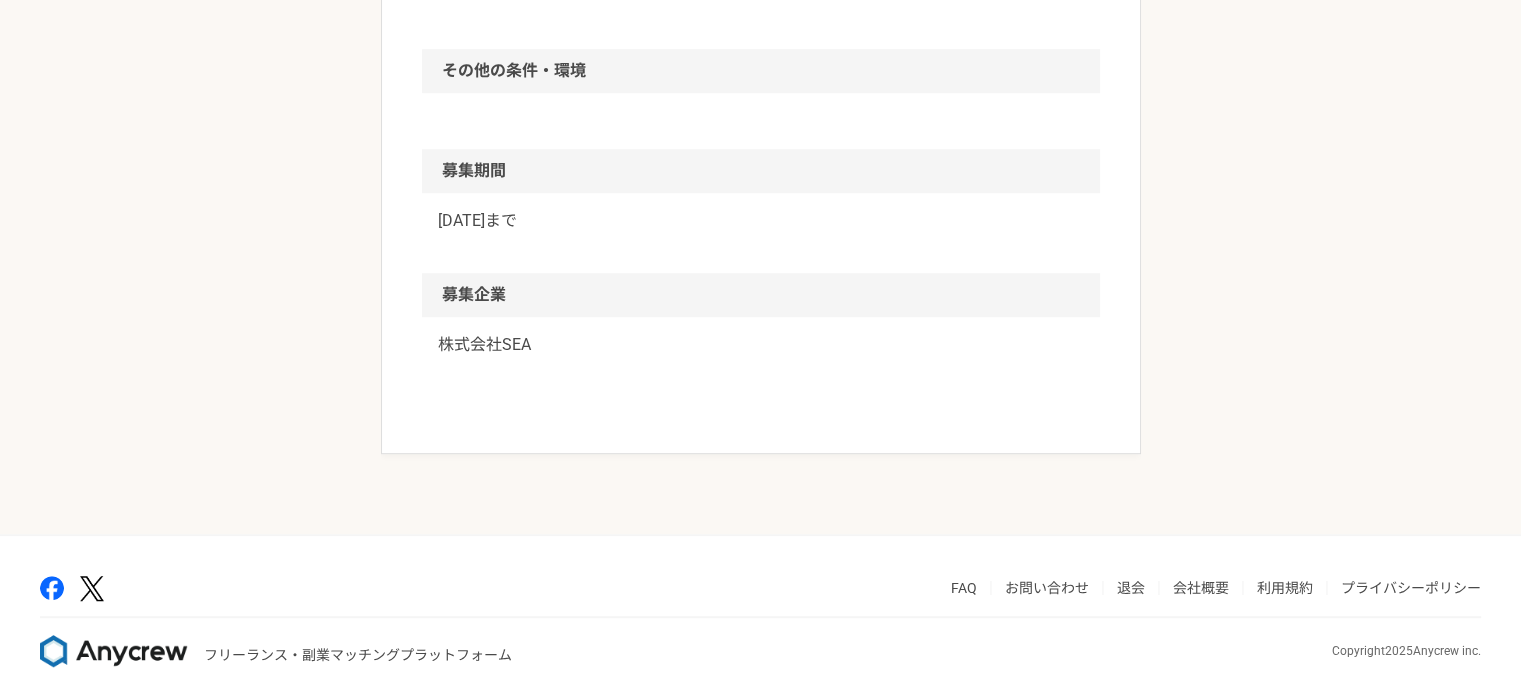 scroll, scrollTop: 1332, scrollLeft: 0, axis: vertical 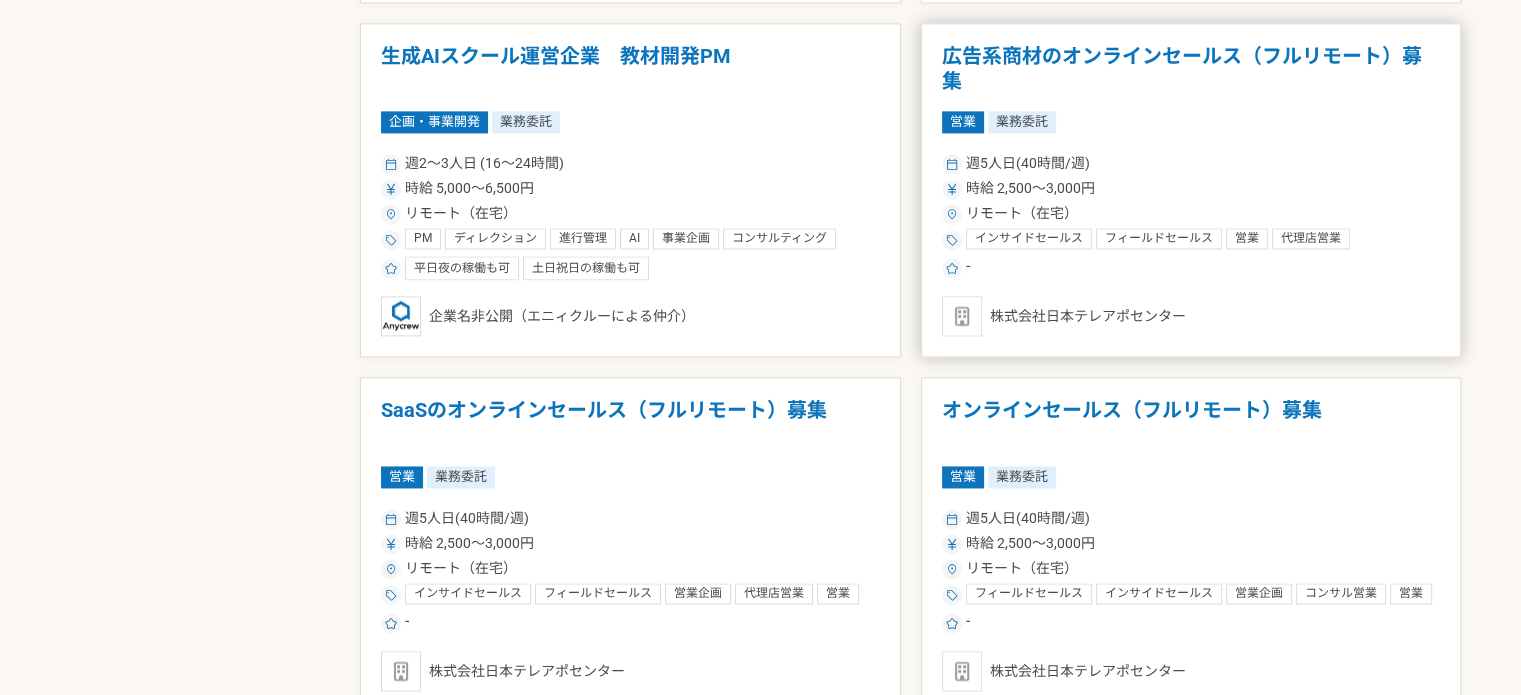 click on "週5人日(40時間/週) 時給 2,500〜3,000円 リモート（在宅） インサイドセールス フィールドセールス 営業 代理店営業 セールスプロモーション 法人営業 ソリューション営業 営業企画 無形商材営業 DXコンサルティング マーケティング マーケティングオートメーション -" at bounding box center (1191, 214) 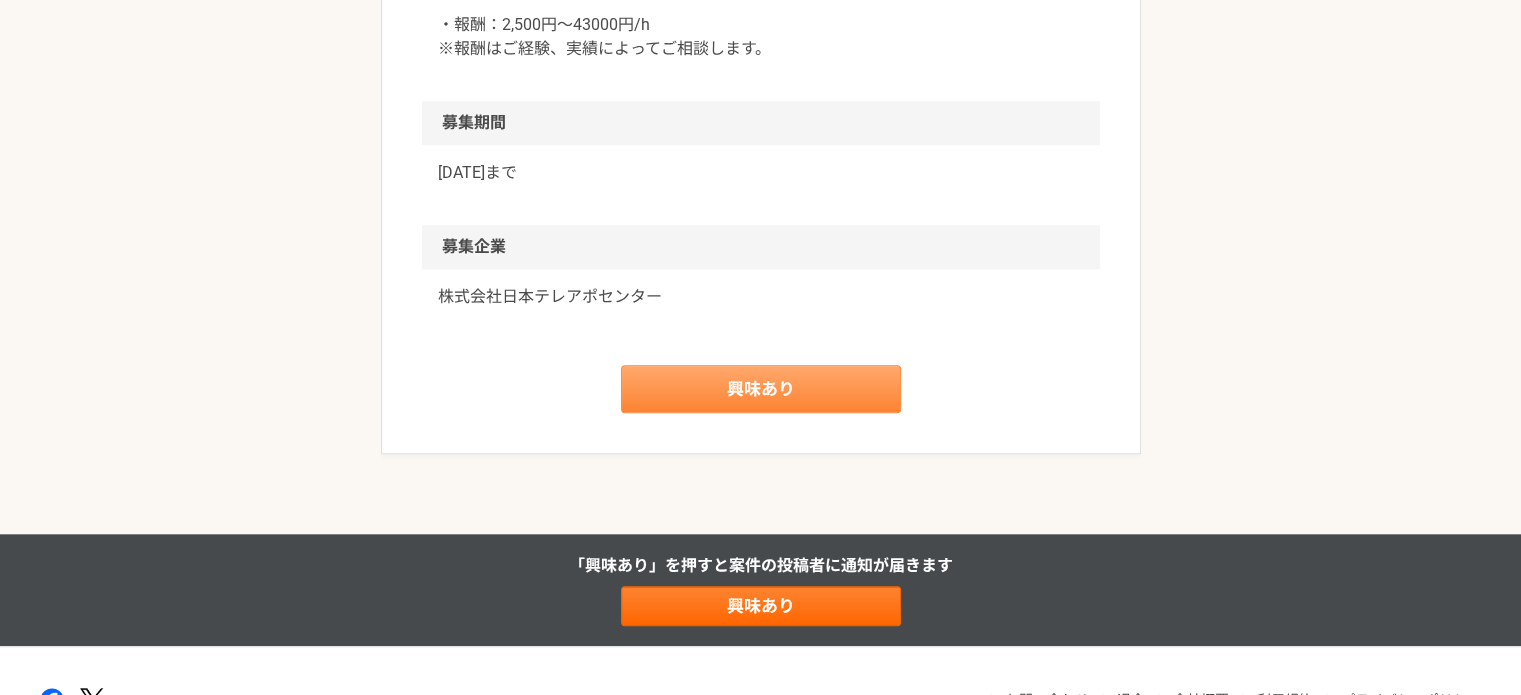 scroll, scrollTop: 1856, scrollLeft: 0, axis: vertical 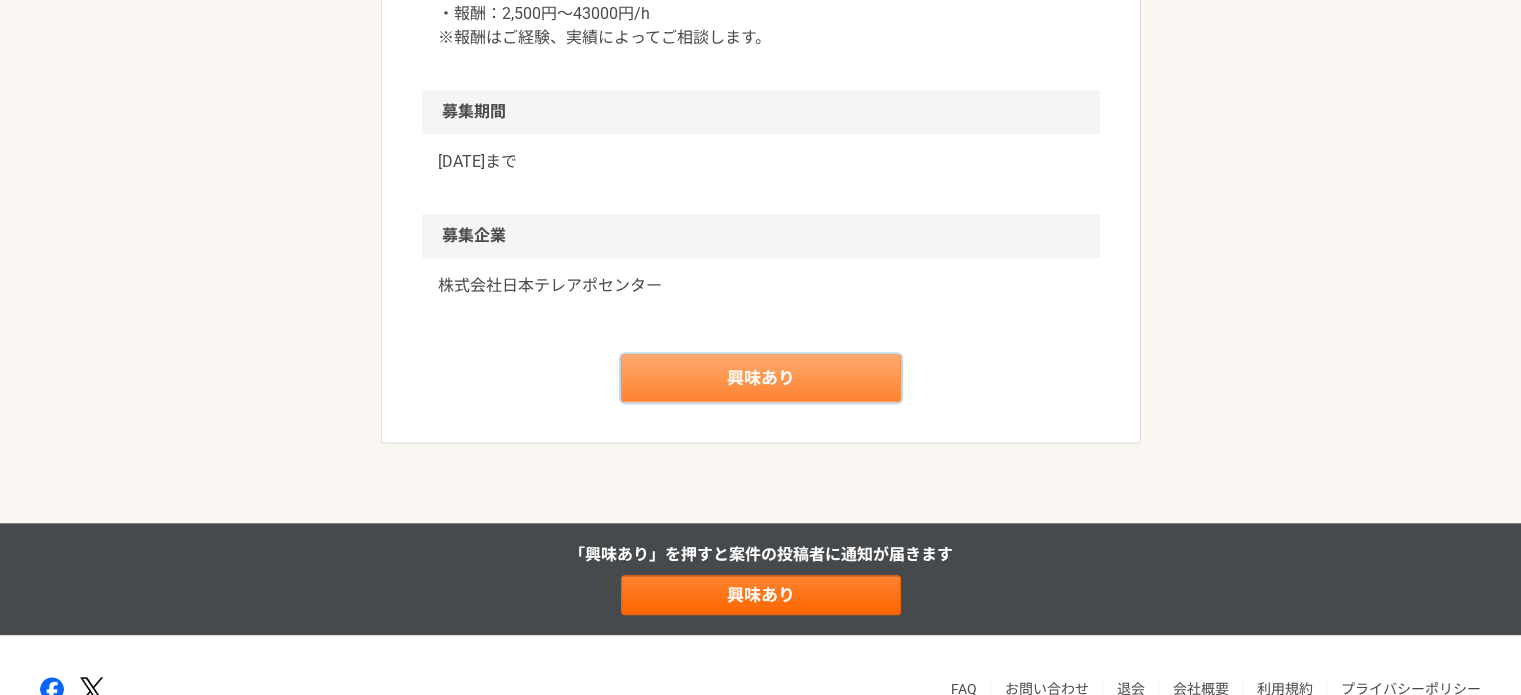 click on "興味あり" at bounding box center (761, 378) 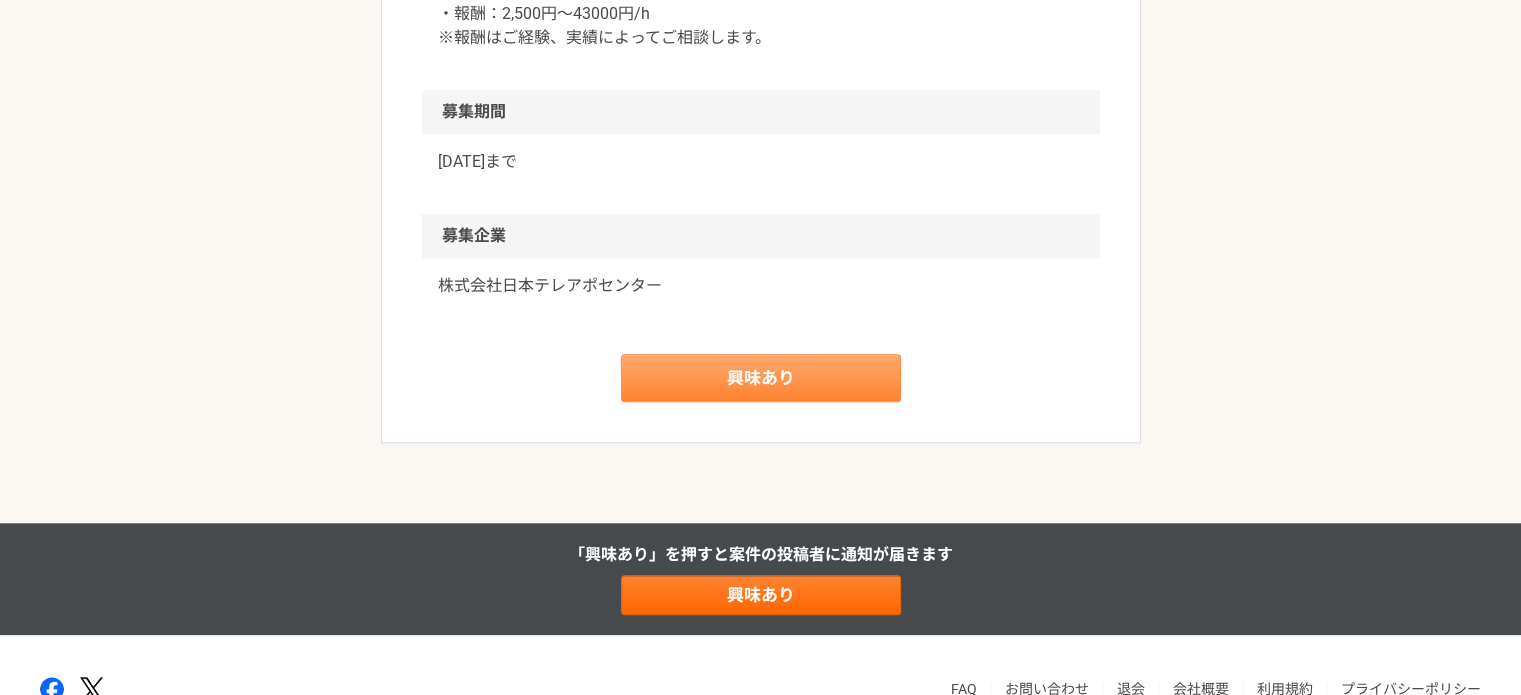 scroll, scrollTop: 0, scrollLeft: 0, axis: both 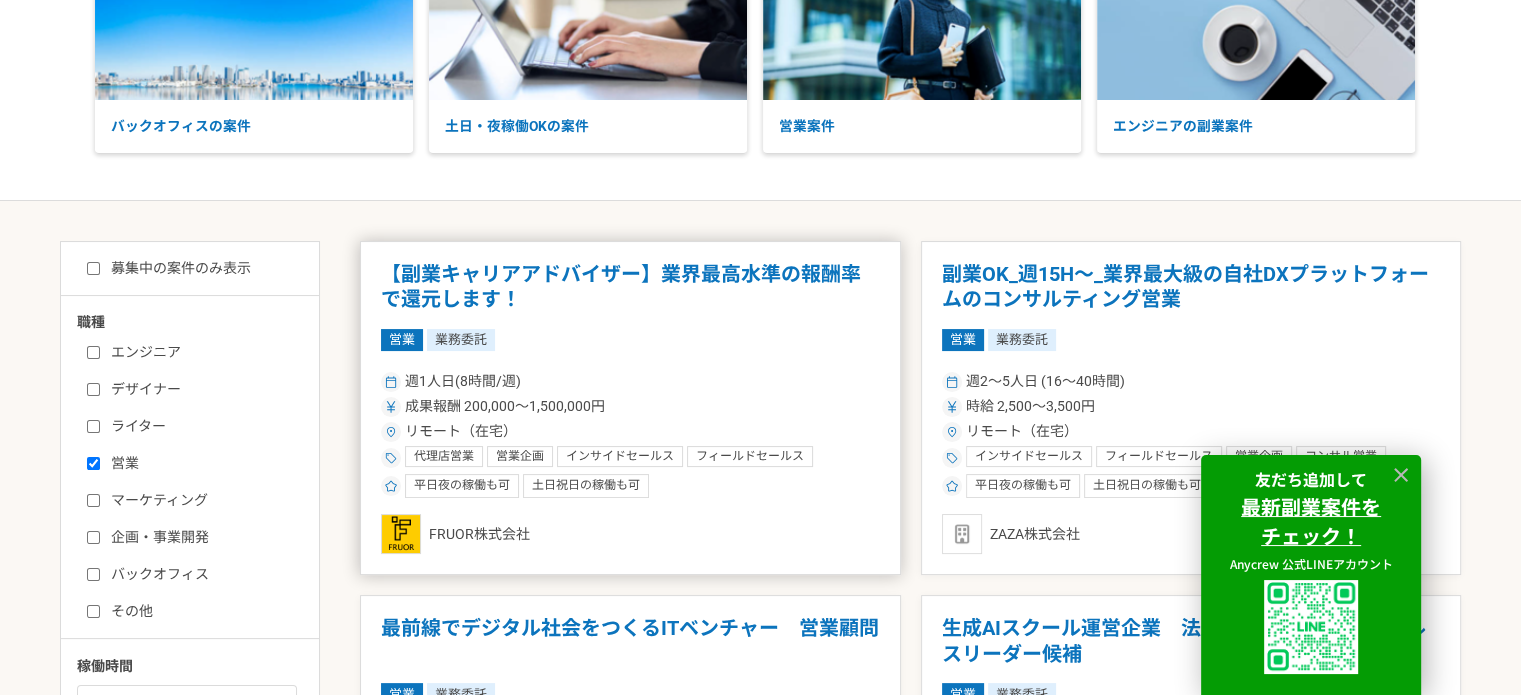 click on "週1人日(8時間/週) 成果報酬 200,000〜1,500,000円 リモート（在宅） 代理店営業 営業企画 インサイドセールス フィールドセールス コンサル営業 キャリアアドバイザー キャリアコンサルタント キャリアアドバイス キャリアカウンセラーとAFP キャリア開発支援 人材開発 人材育成 人材 人材採用 人材管理 コーチング 人事労務コンサルティング 人事 組織・人事コンサルティング 人事採用担当者トレーニング 平日夜の稼働も可 土日祝日の稼働も可" at bounding box center (630, 432) 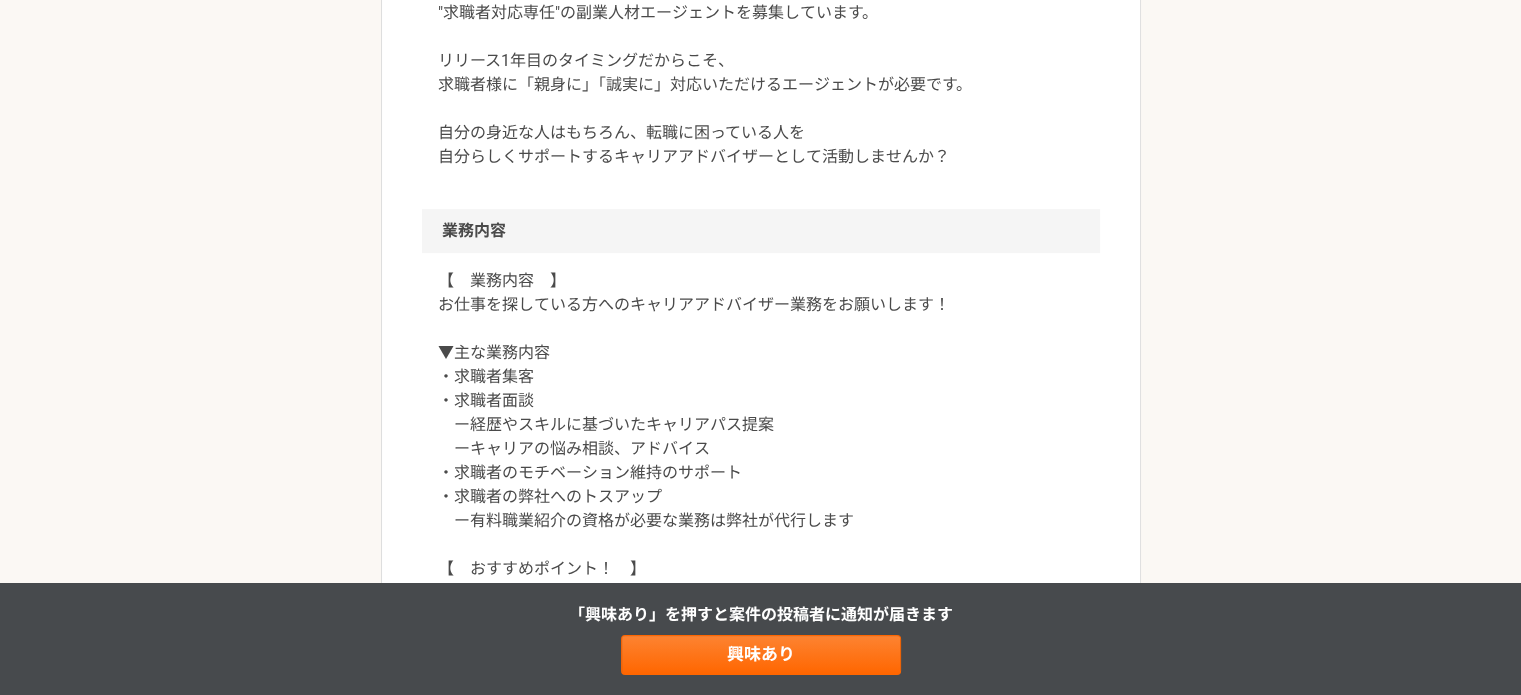 scroll, scrollTop: 684, scrollLeft: 0, axis: vertical 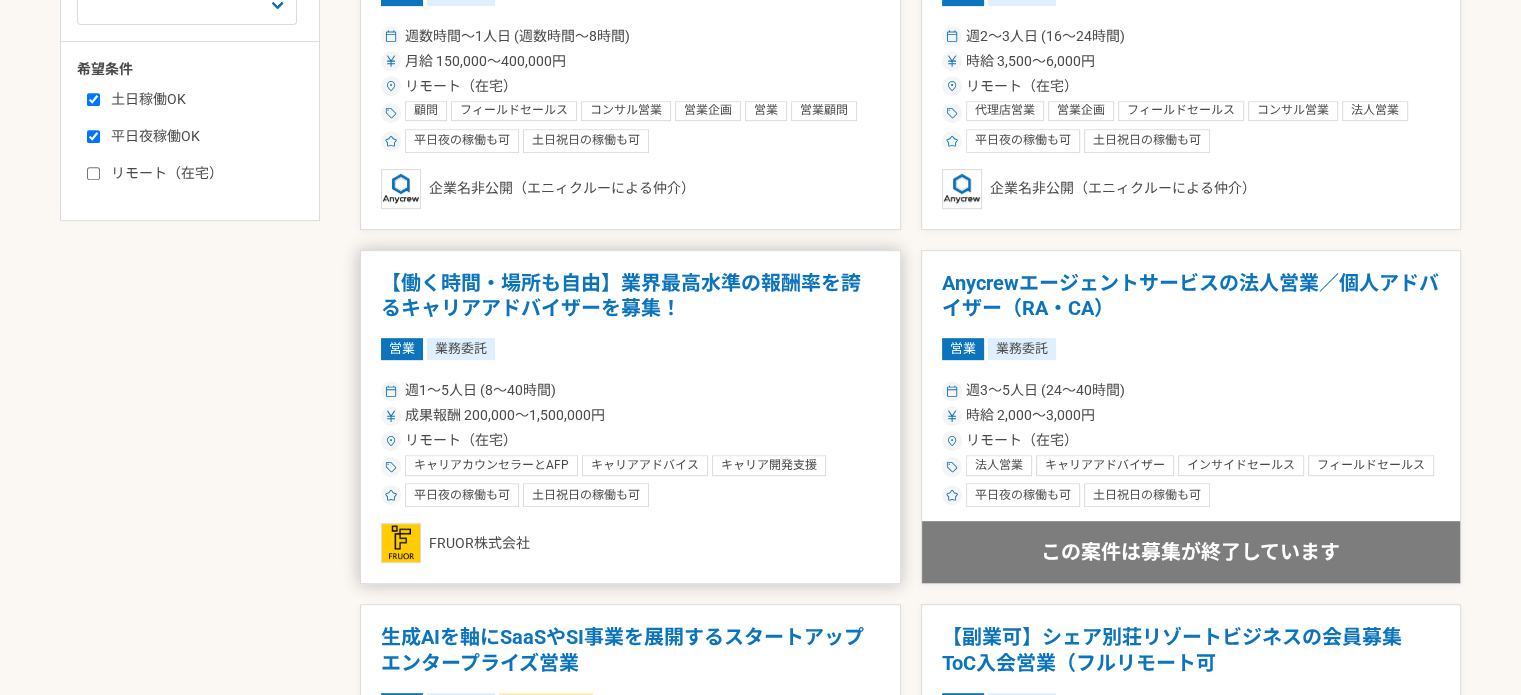 click on "週1〜5人日 (8〜40時間) 成果報酬 200,000〜1,500,000円 リモート（在宅） キャリアカウンセラーとAFP キャリアアドバイス キャリア開発支援 キャリアコンサルタント 人脈活用 代理店営業 営業企画 インサイドセールス フィールドセールス コンサル営業 人材紹介 人材紹介立ち上げ 人材育成 人材採用 人材採用（新卒）戦略・運用 人材採用（中途）戦略・運用 面接・説明会代行 面接代行 面接官トレーニング 採用 採用アシスタント 採用コンサル 人事・給与計算 人事労務コンサルティング 人事 人事コンサルティング 平日夜の稼働も可 土日祝日の稼働も可" at bounding box center (630, 441) 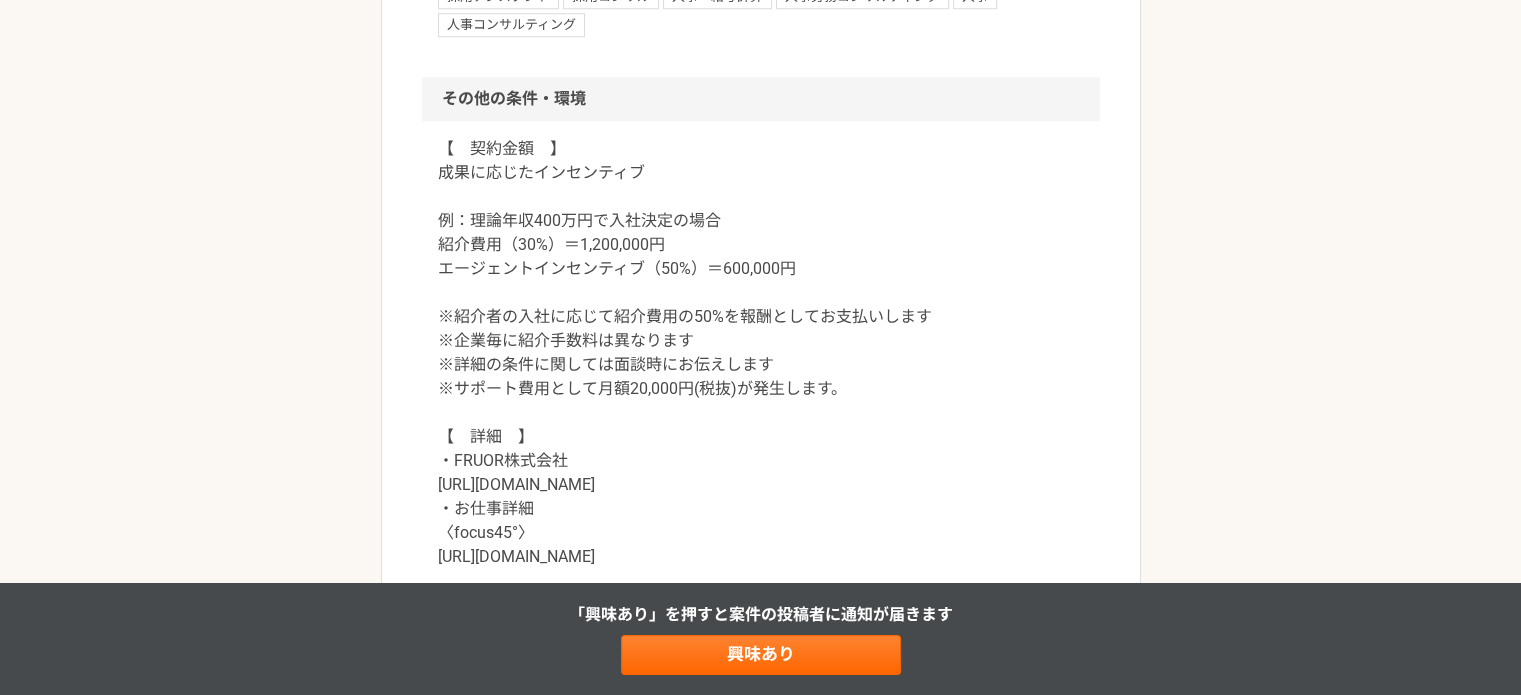 scroll, scrollTop: 1900, scrollLeft: 0, axis: vertical 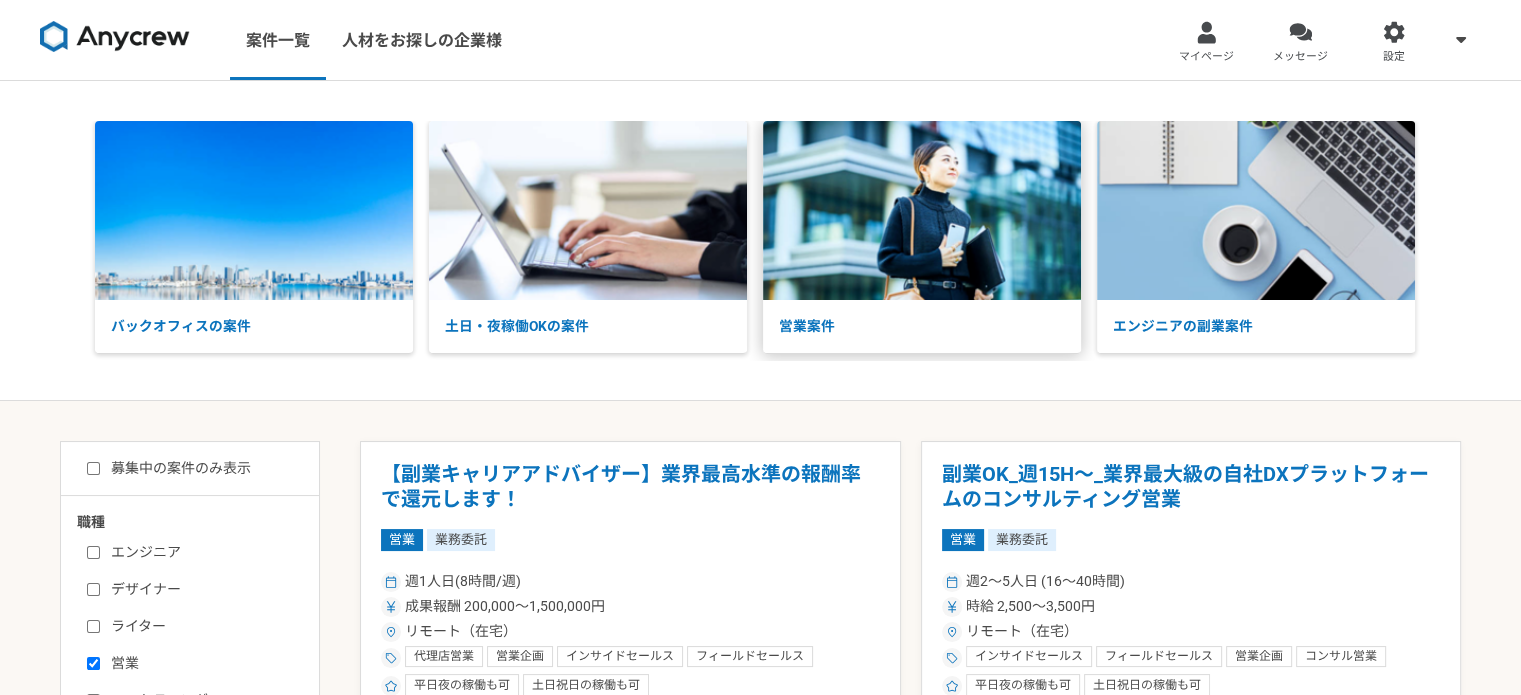 click at bounding box center (922, 210) 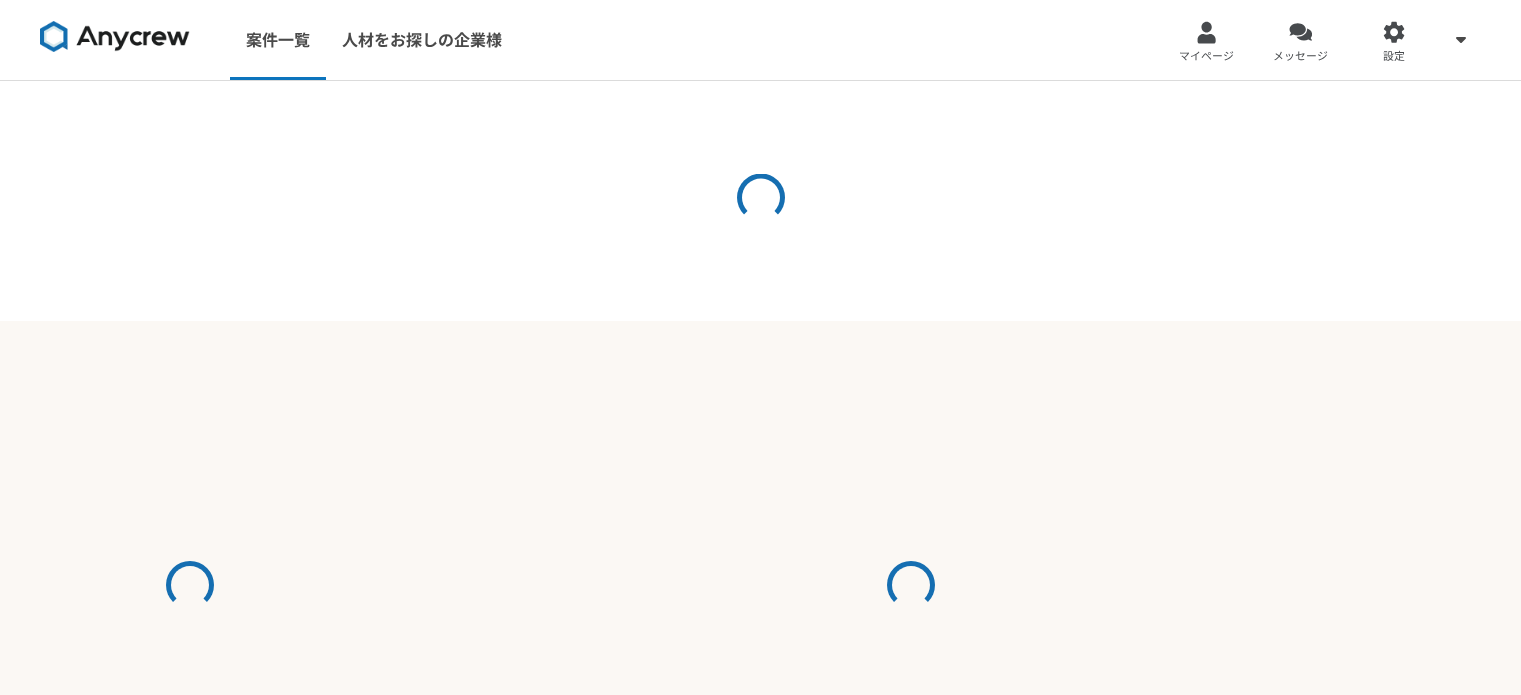 scroll, scrollTop: 0, scrollLeft: 0, axis: both 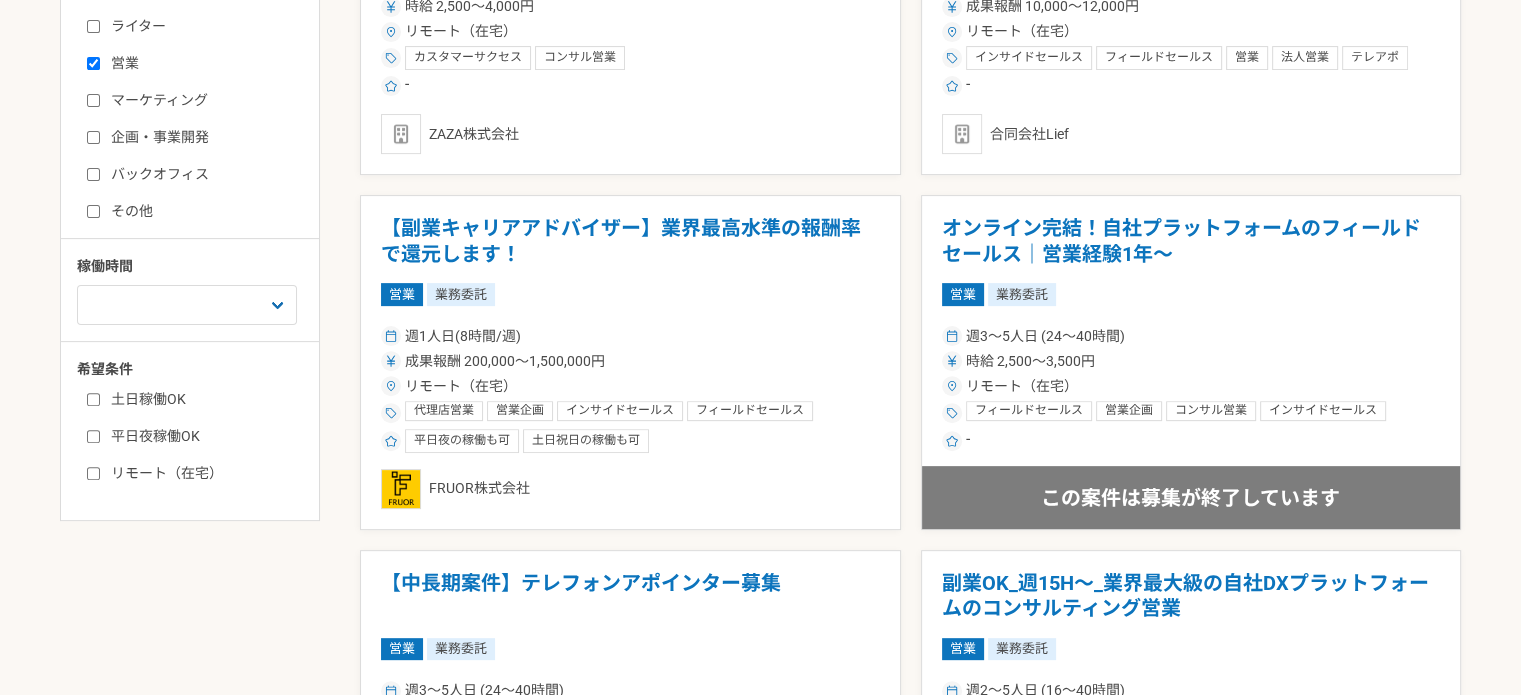 click on "リモート（在宅）" at bounding box center (202, 473) 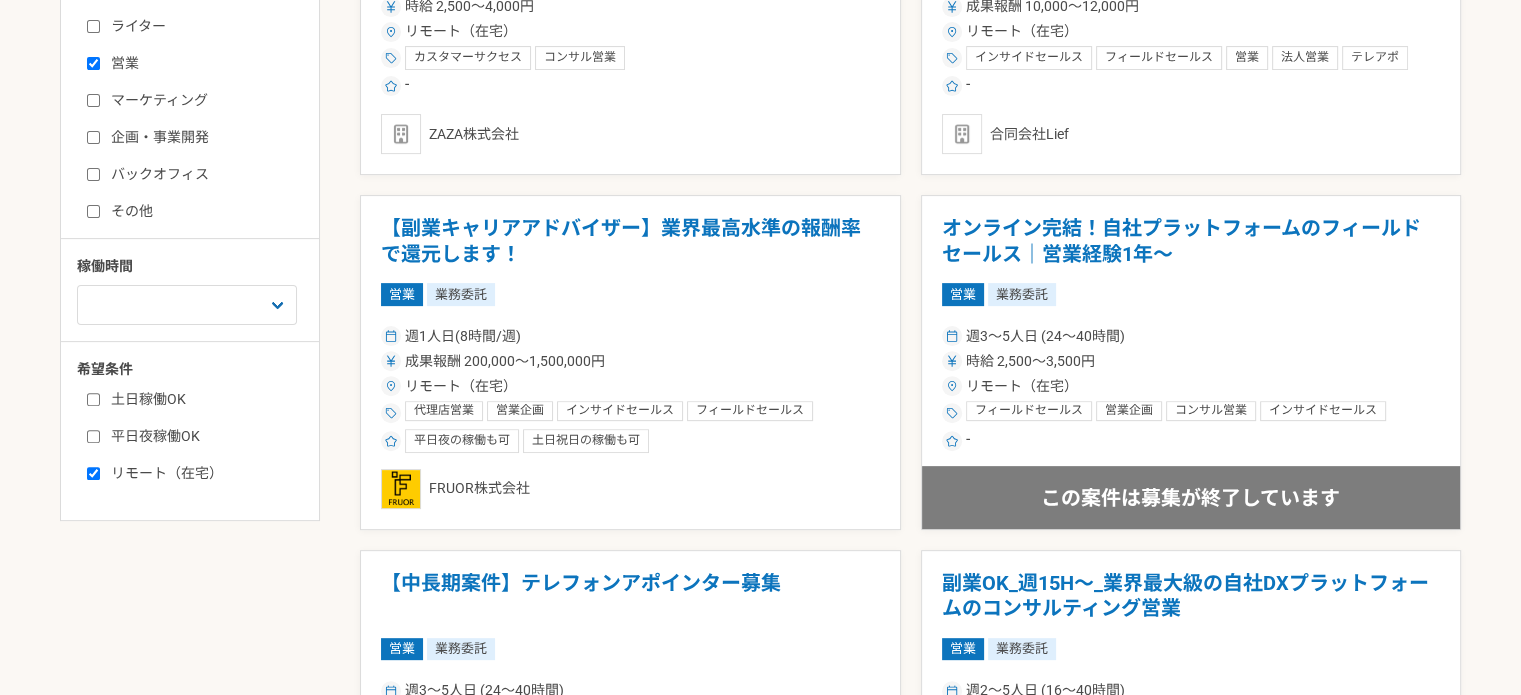 checkbox on "true" 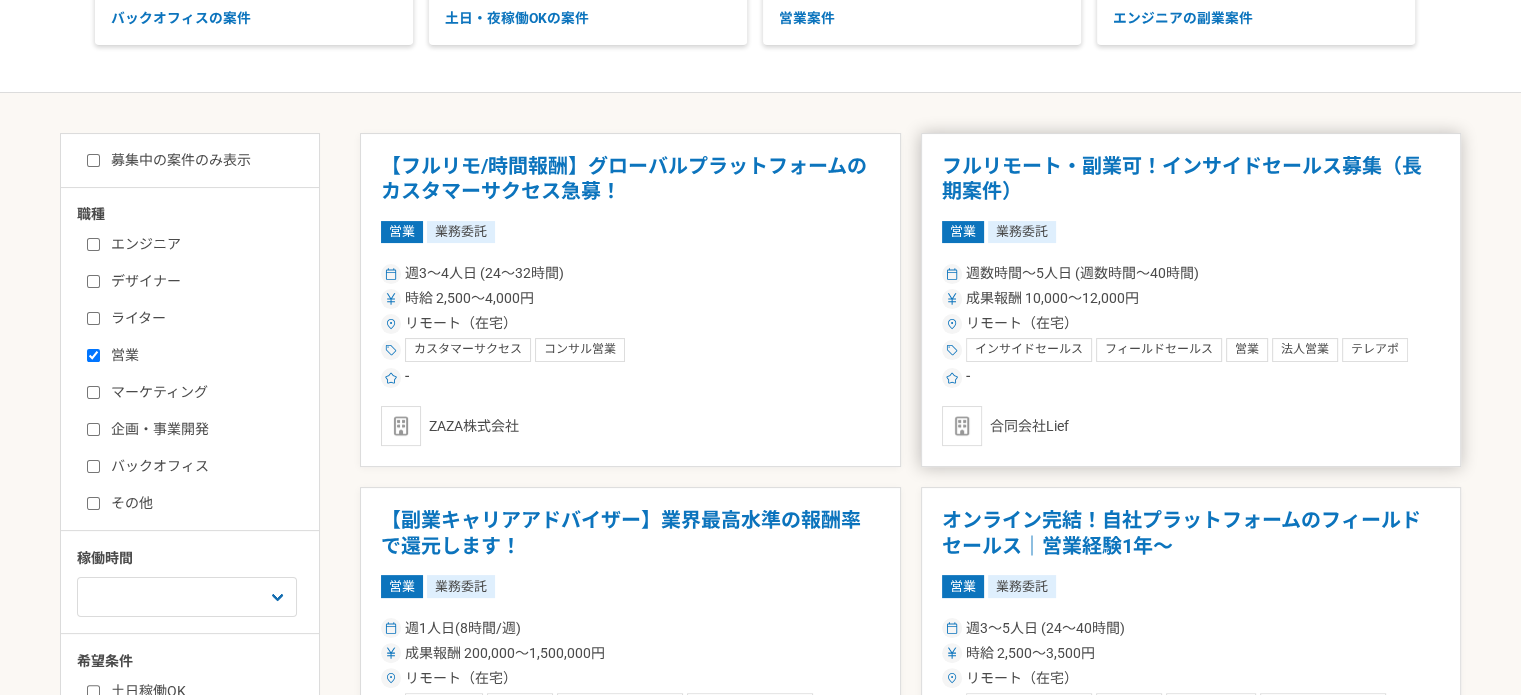 scroll, scrollTop: 300, scrollLeft: 0, axis: vertical 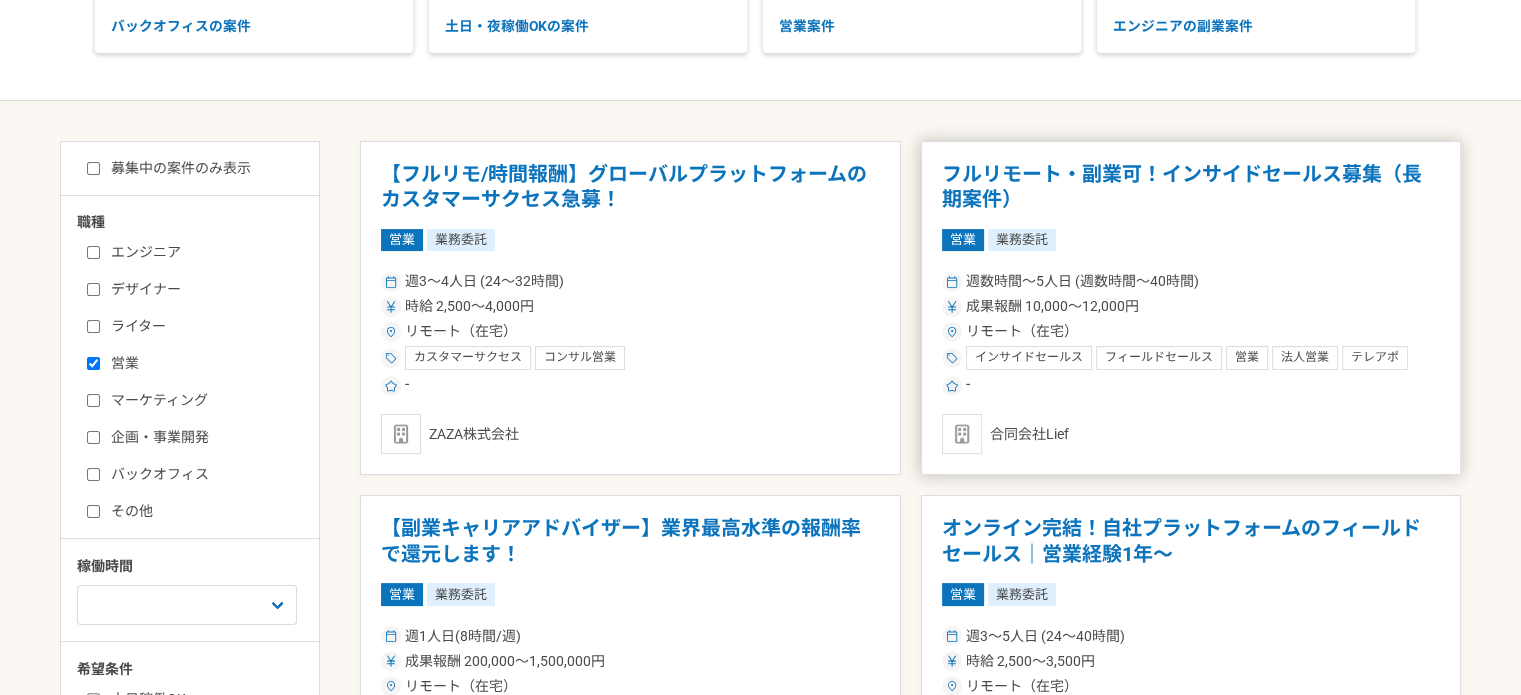 click on "週数時間〜5人日 (週数時間〜40時間) 成果報酬 10,000〜12,000円 リモート（在宅） インサイドセールス フィールドセールス 営業 法人営業 テレアポ -" at bounding box center (1191, 332) 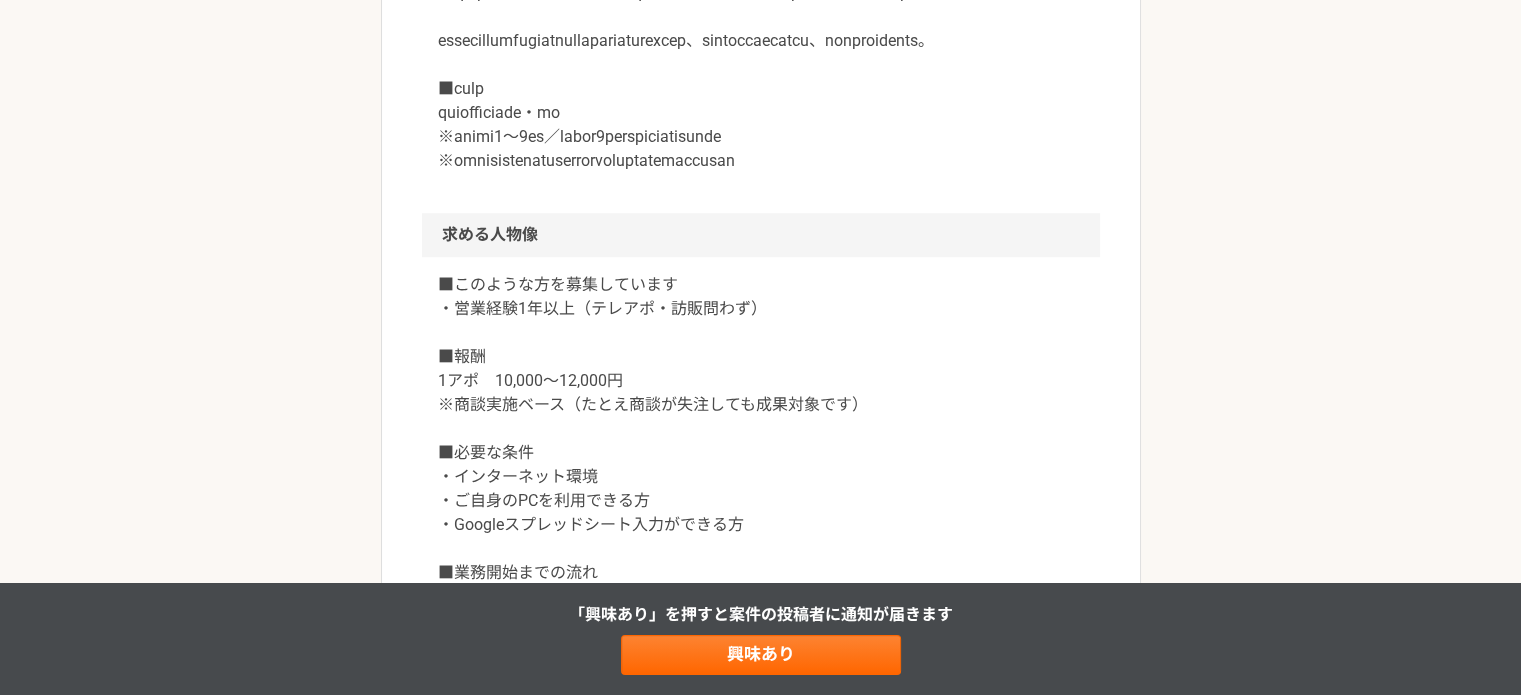 scroll, scrollTop: 932, scrollLeft: 0, axis: vertical 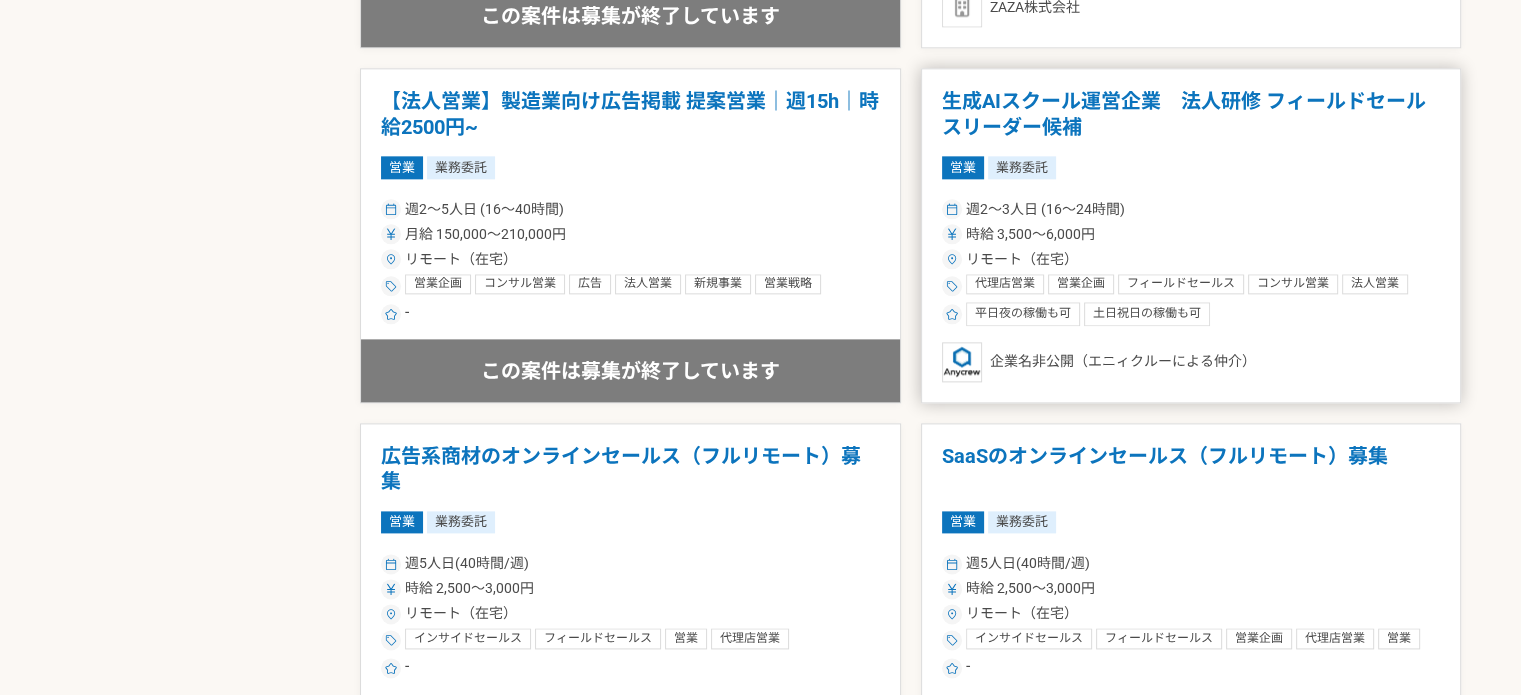 click on "時給 3,500〜6,000円" at bounding box center [1191, 234] 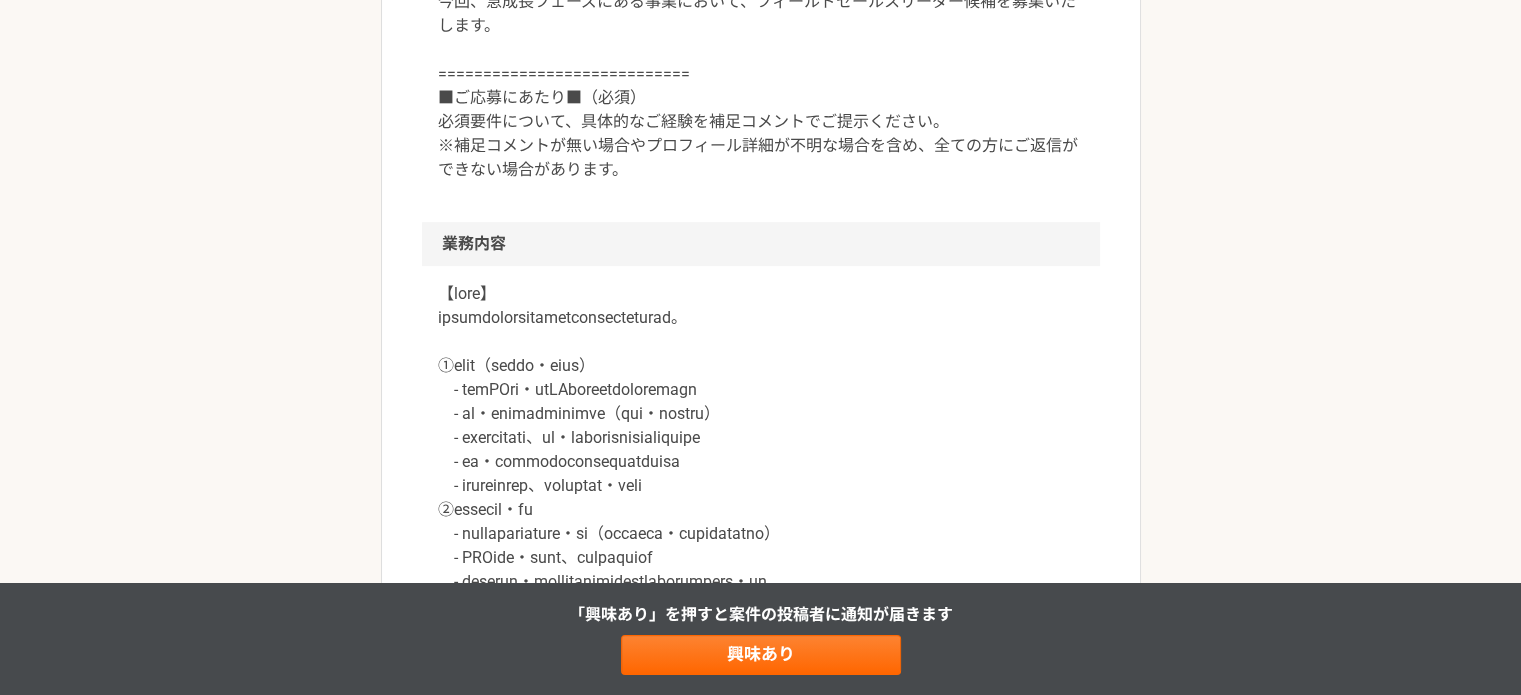 scroll, scrollTop: 1000, scrollLeft: 0, axis: vertical 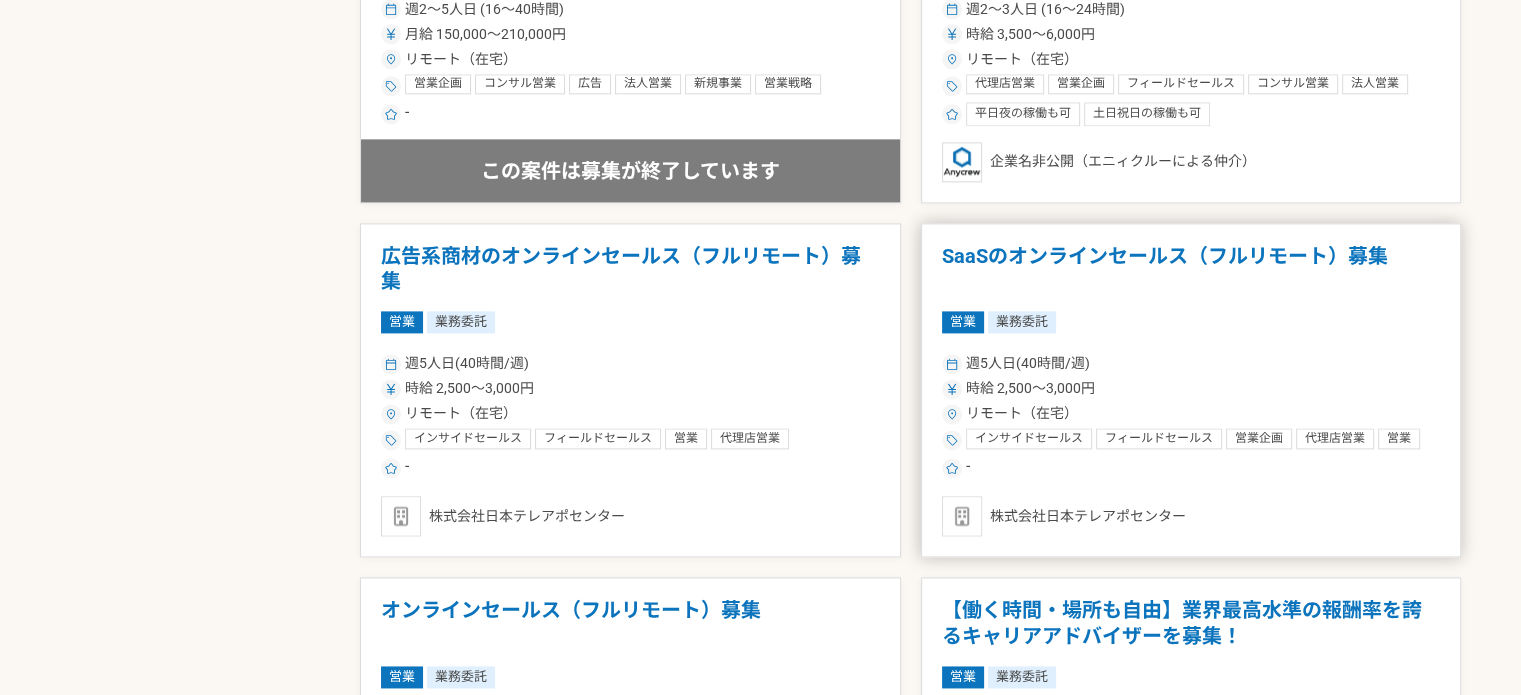 click on "時給 2,500〜3,000円" at bounding box center (1191, 388) 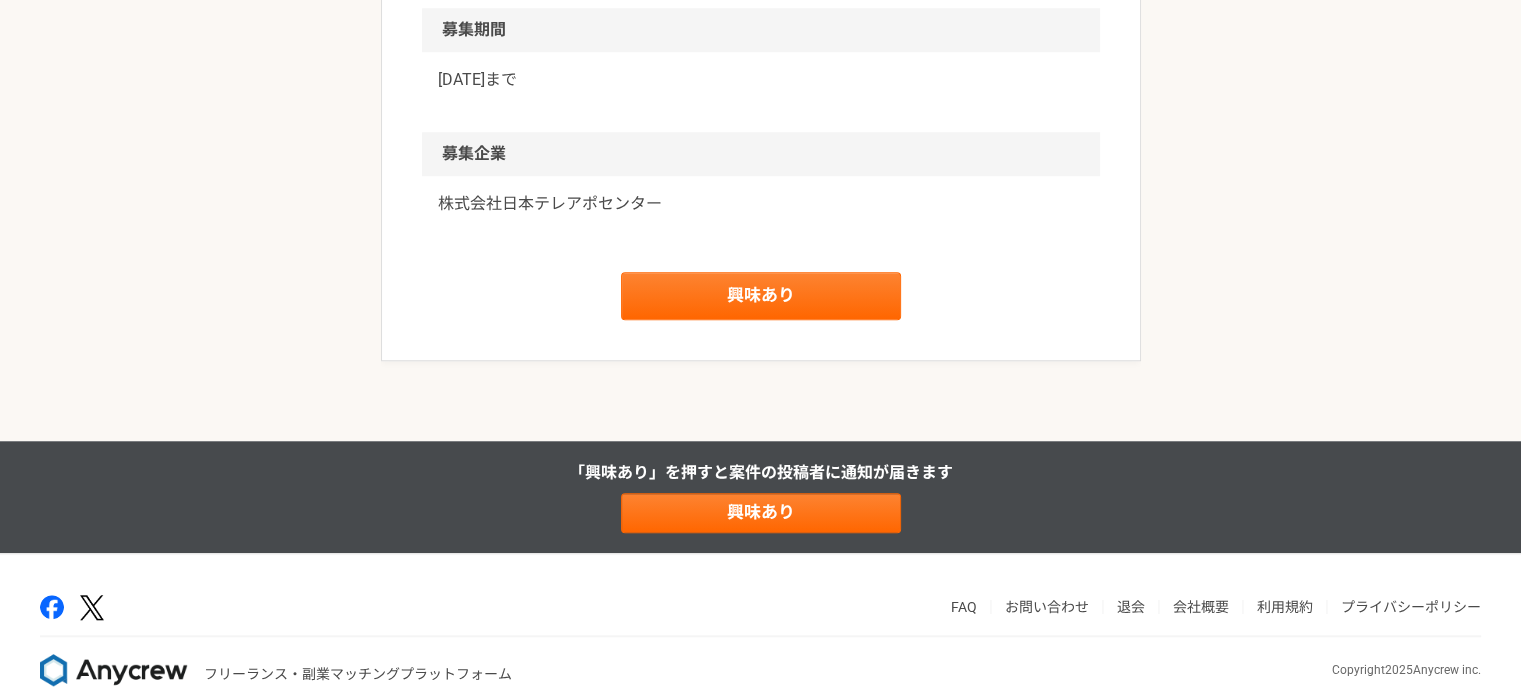scroll, scrollTop: 1768, scrollLeft: 0, axis: vertical 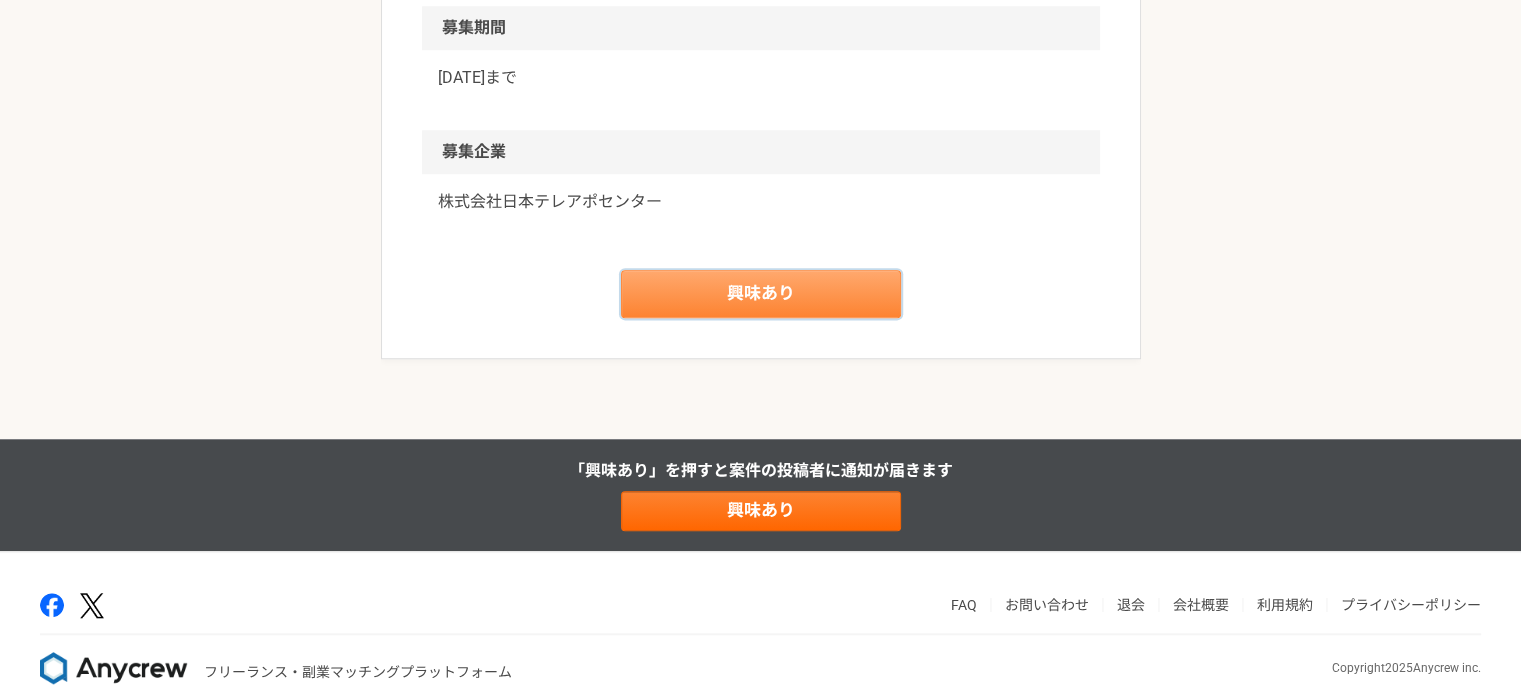click on "興味あり" at bounding box center (761, 294) 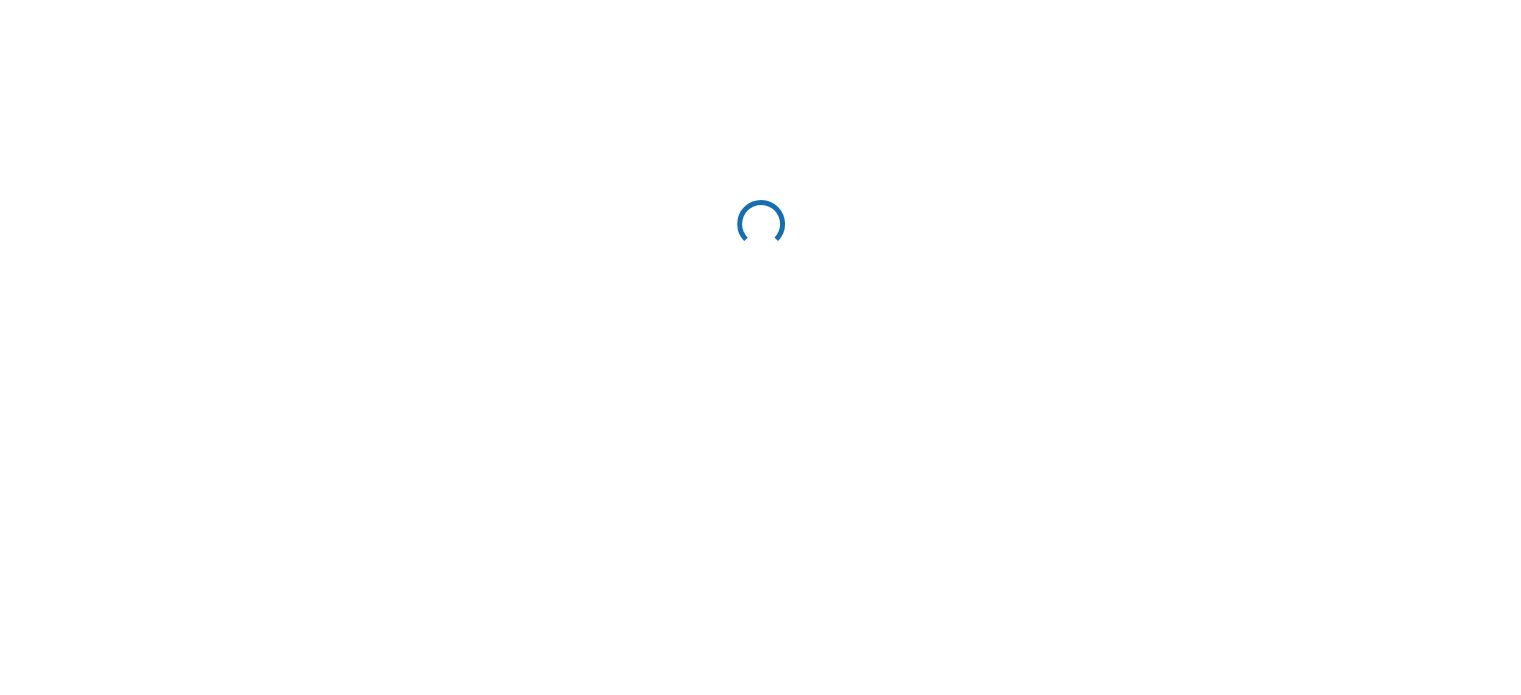 scroll, scrollTop: 0, scrollLeft: 0, axis: both 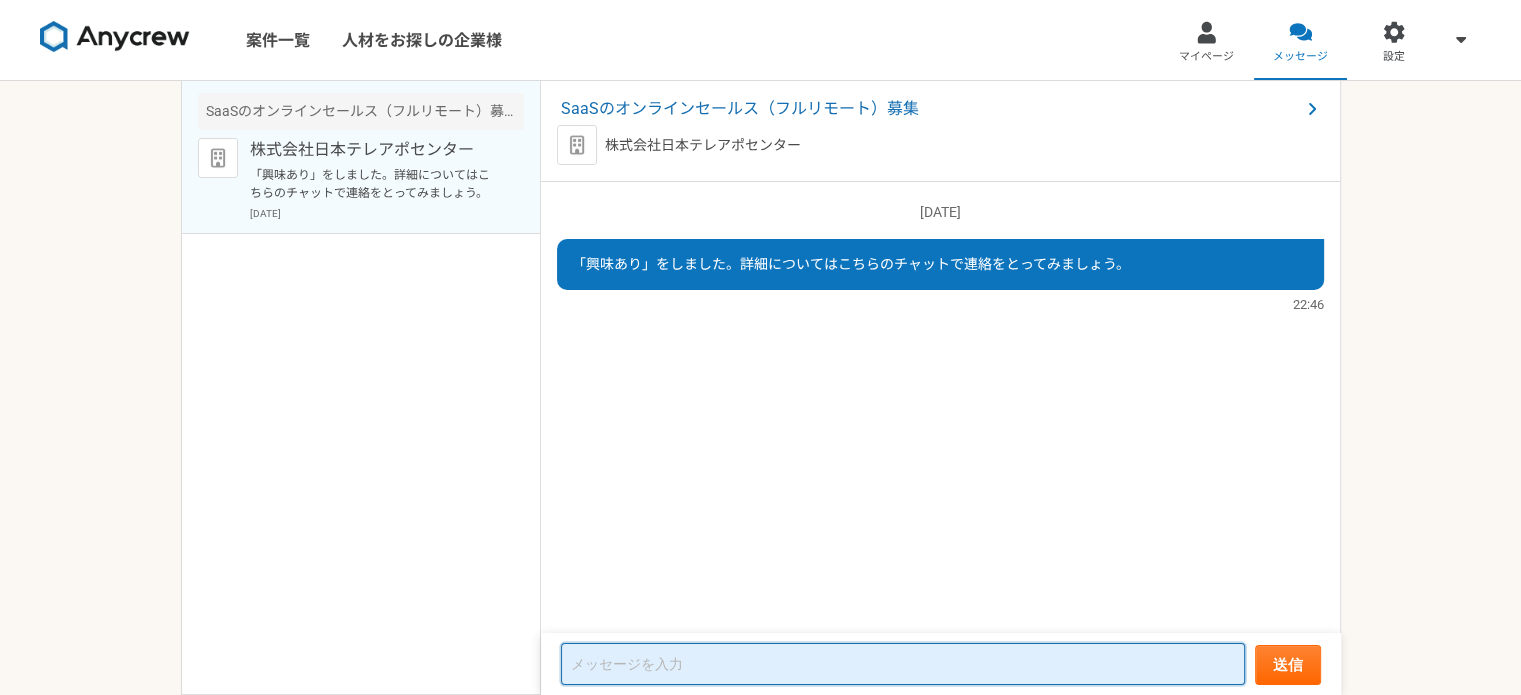 click at bounding box center [903, 664] 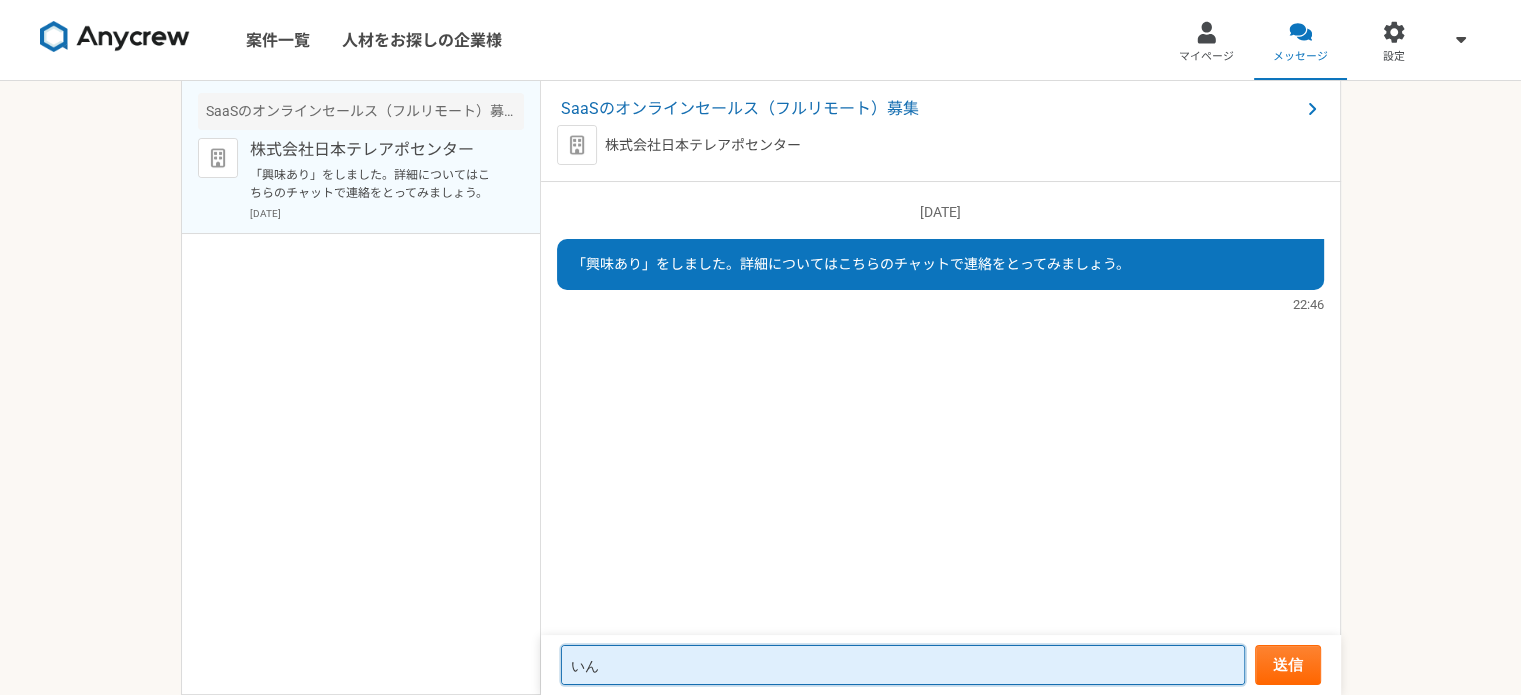 type on "い" 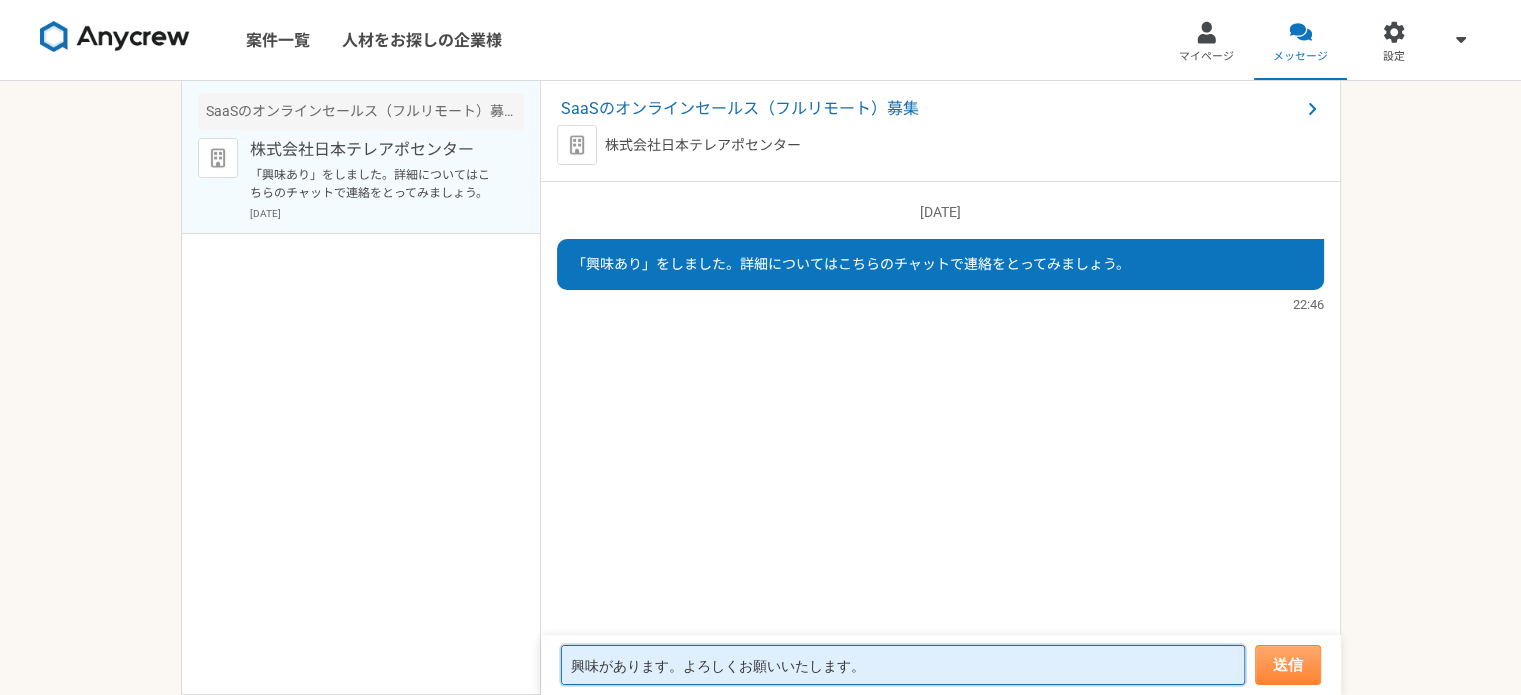 type on "興味があります。よろしくお願いいたします。" 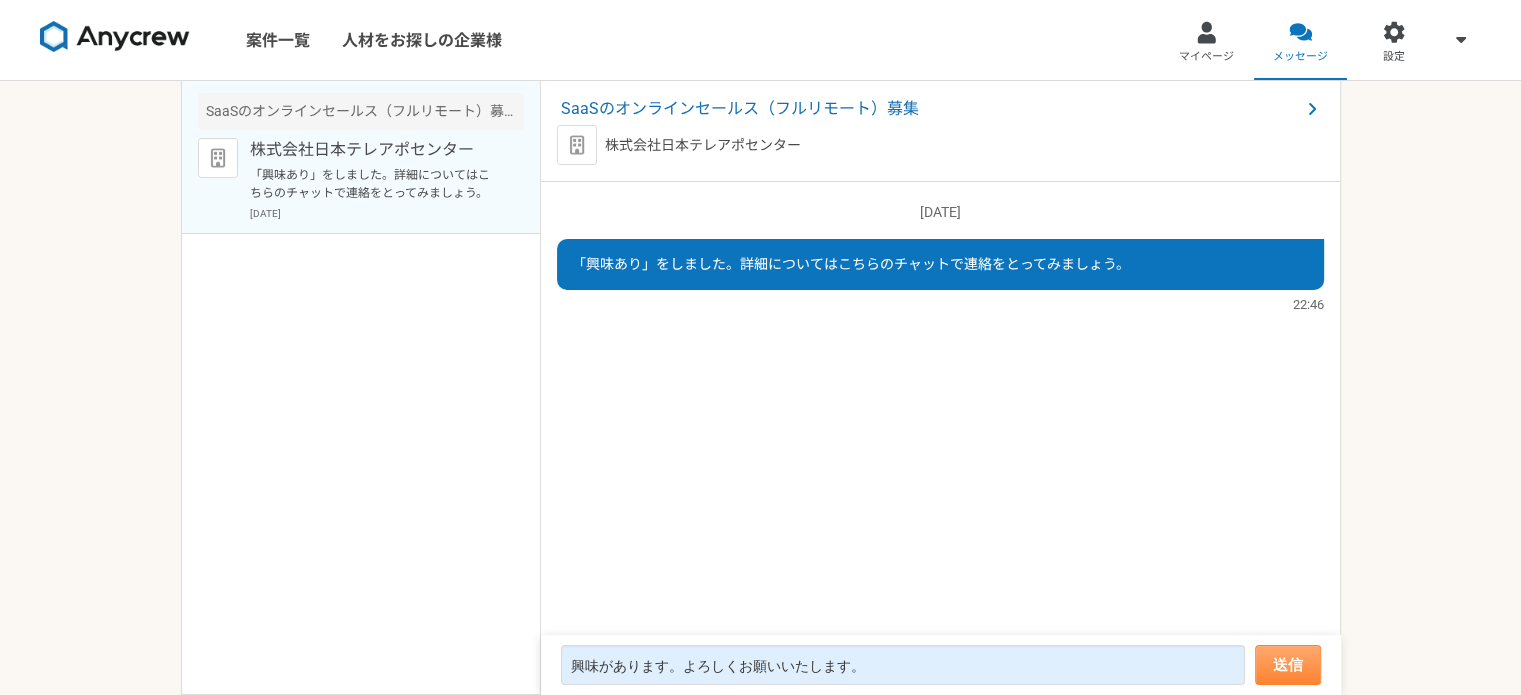 click on "興味があります。よろしくお願いいたします。 送信" at bounding box center (941, 665) 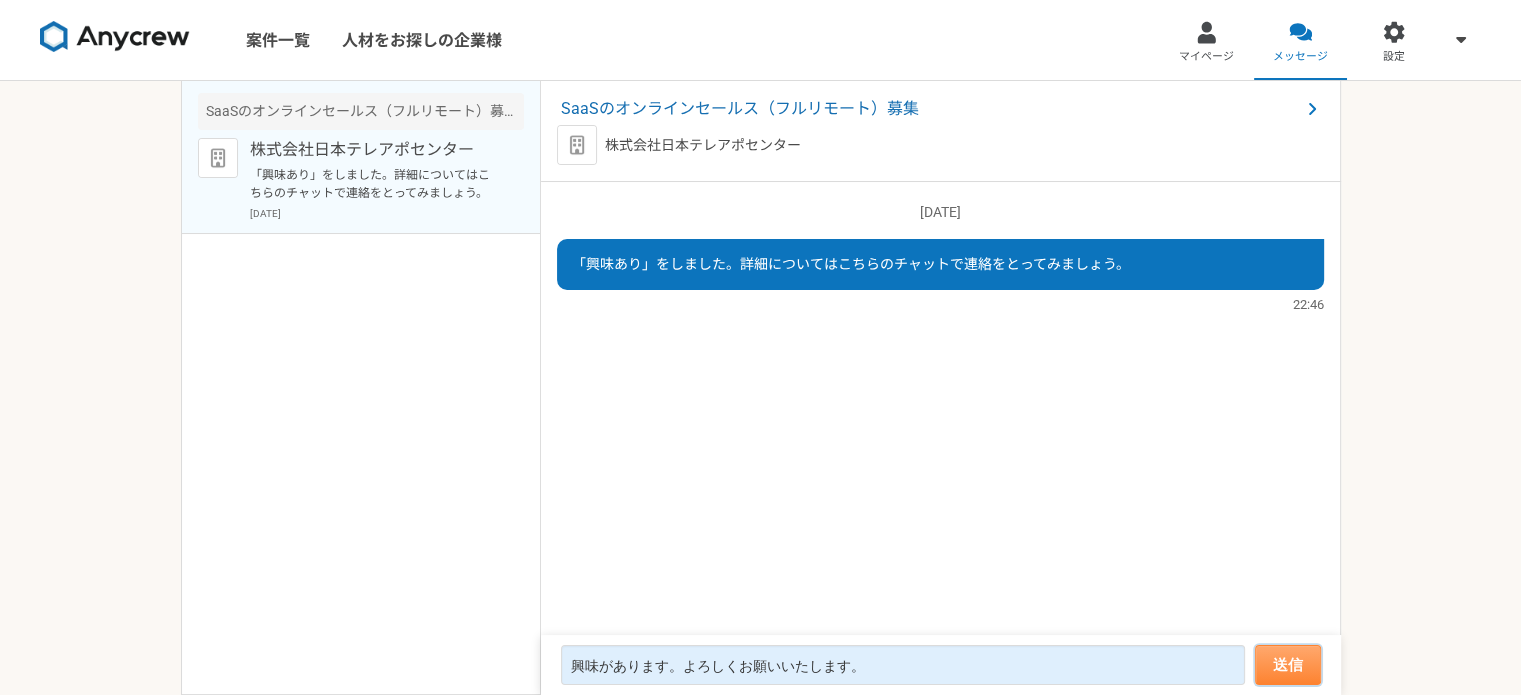 click on "送信" at bounding box center (1288, 665) 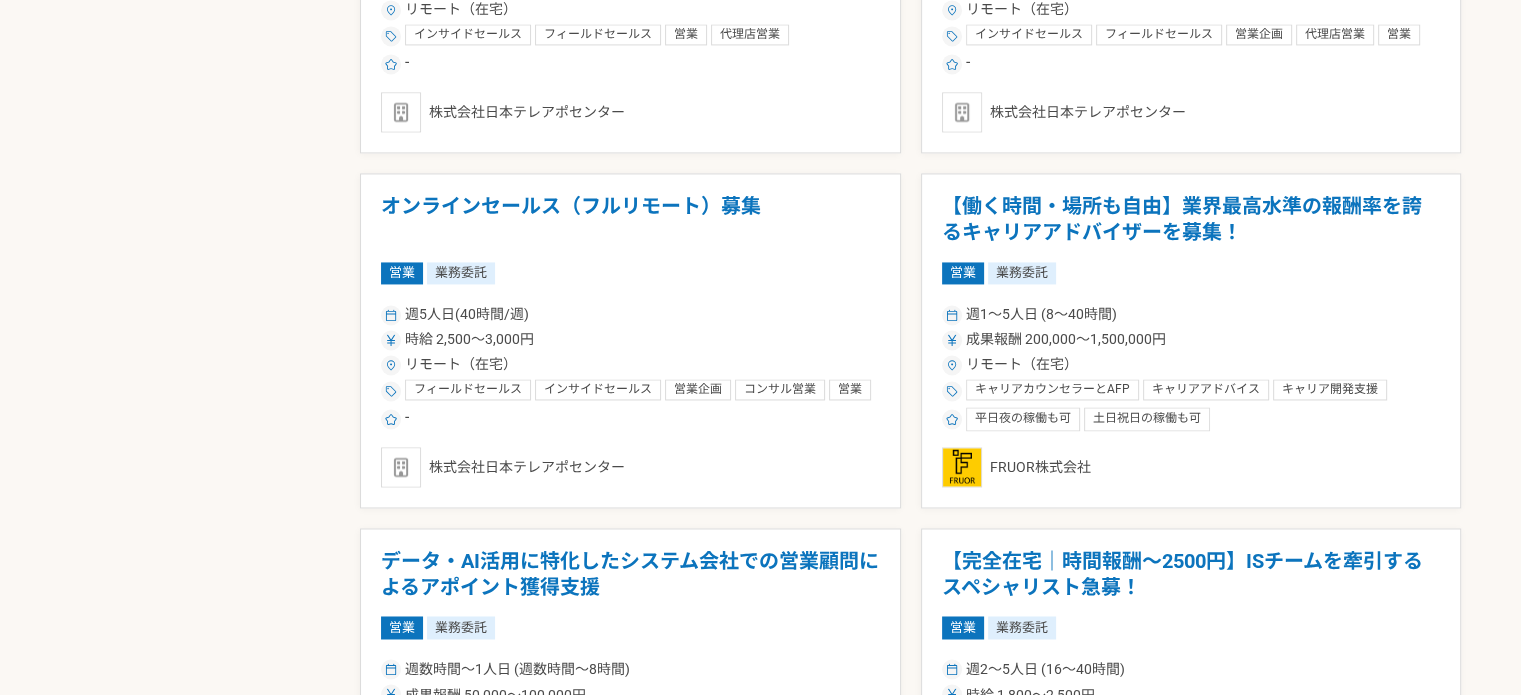 scroll, scrollTop: 3108, scrollLeft: 0, axis: vertical 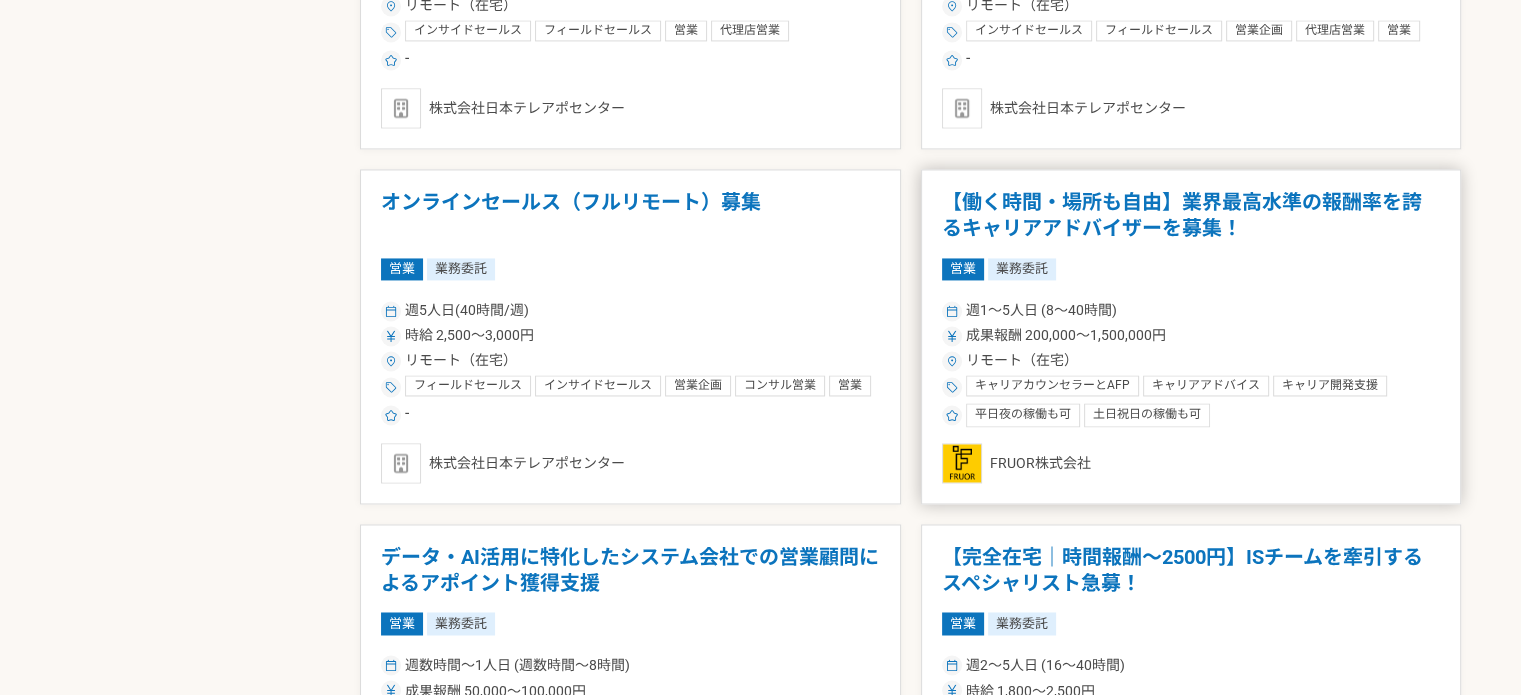 click on "【働く時間・場所も自由】業界最高水準の報酬率を誇るキャリアアドバイザーを募集！ 営業 業務委託 週1〜5人日 (8〜40時間) 成果報酬 200,000〜1,500,000円 リモート（在宅） キャリアカウンセラーとAFP キャリアアドバイス キャリア開発支援 キャリアコンサルタント 人脈活用 代理店営業 営業企画 インサイドセールス フィールドセールス コンサル営業 人材紹介 人材紹介立ち上げ 人材育成 人材採用 人材採用（新卒）戦略・運用 人材採用（中途）戦略・運用 面接・説明会代行 面接代行 面接官トレーニング 採用 採用アシスタント 採用コンサル 人事・給与計算 人事労務コンサルティング 人事 人事コンサルティング 平日夜の稼働も可 土日祝日の稼働も可 FRUOR株式会社" at bounding box center [1191, 336] 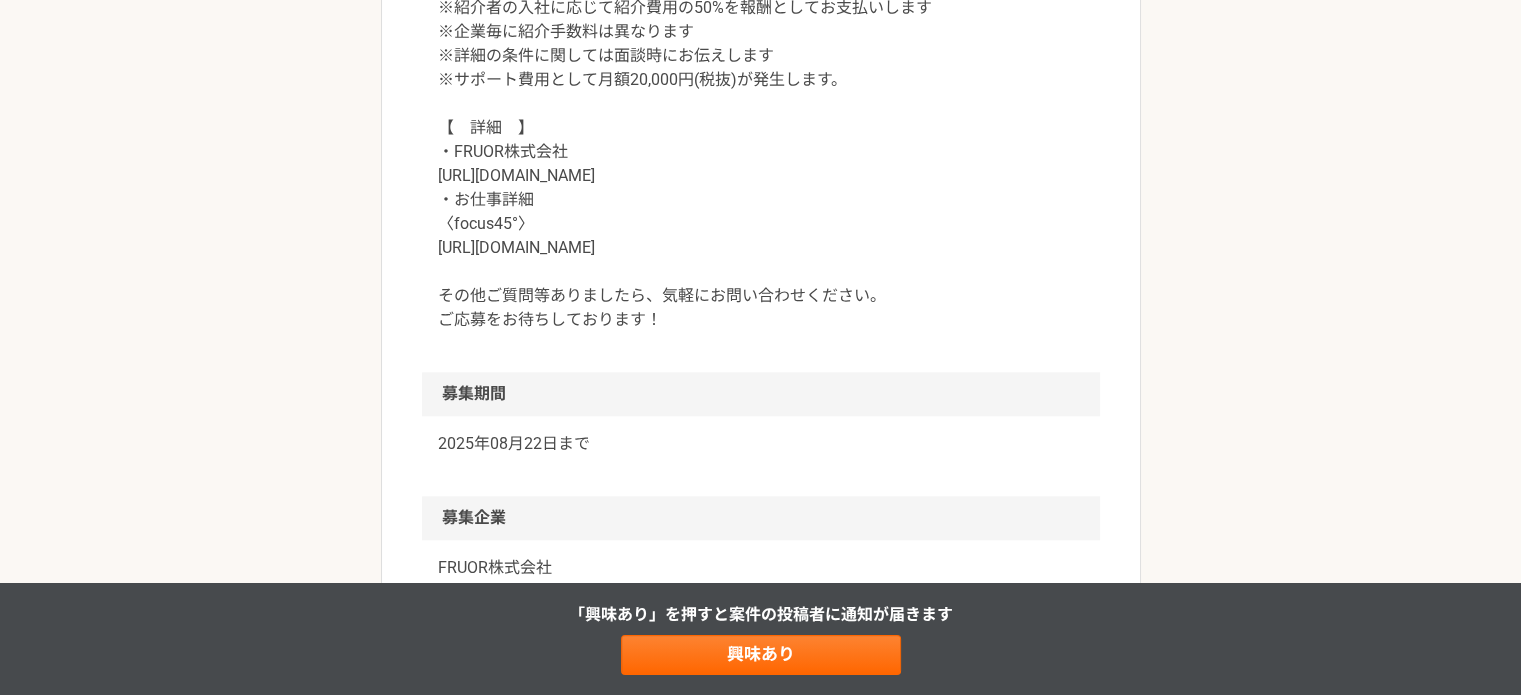 scroll, scrollTop: 2204, scrollLeft: 0, axis: vertical 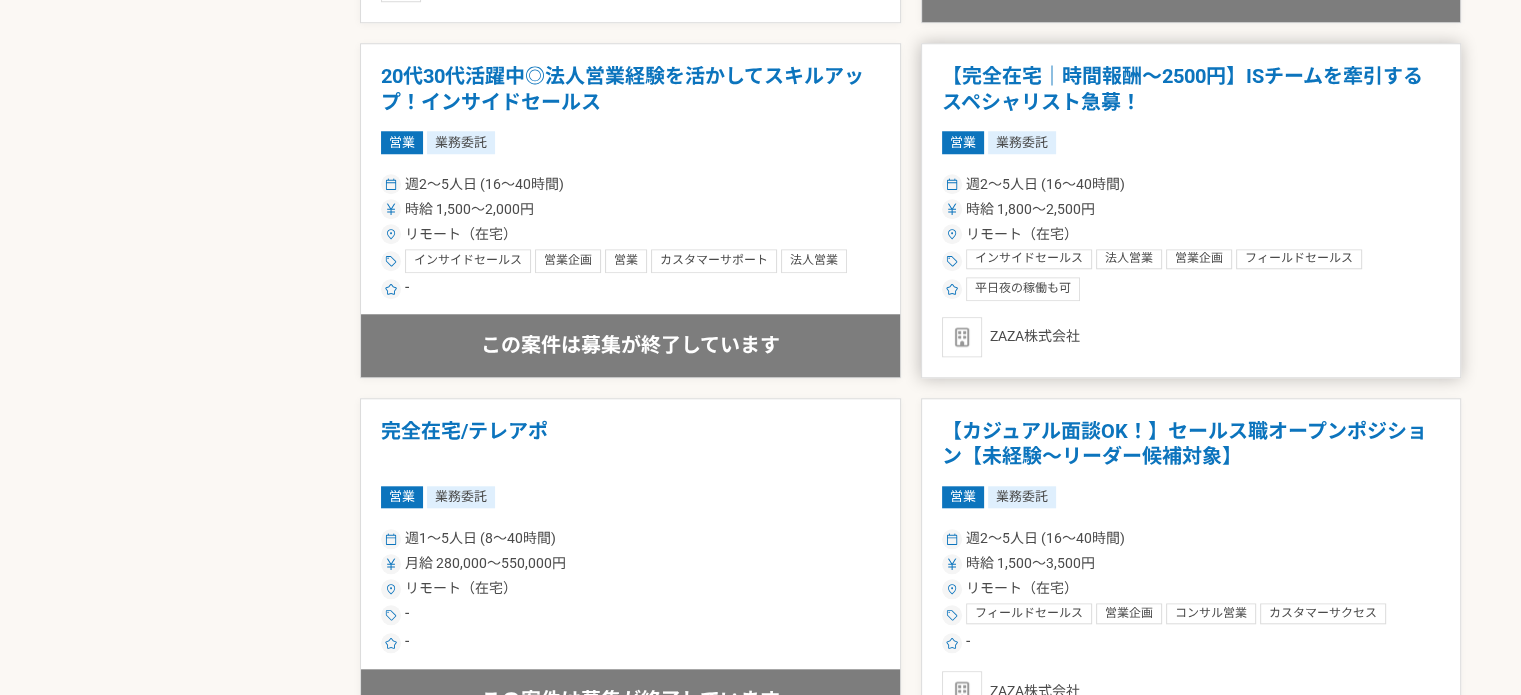 click on "週2〜5人日 (16〜40時間)" at bounding box center [1191, 184] 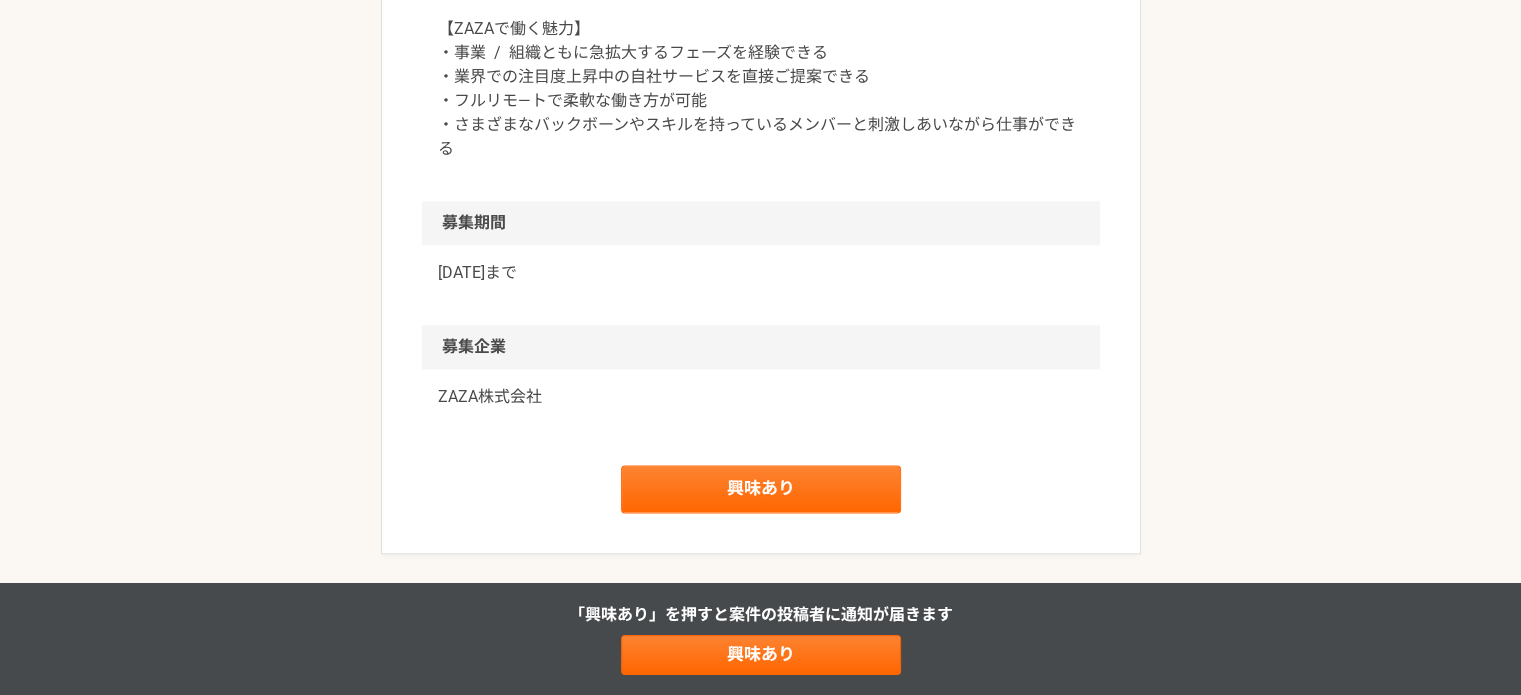 scroll, scrollTop: 2476, scrollLeft: 0, axis: vertical 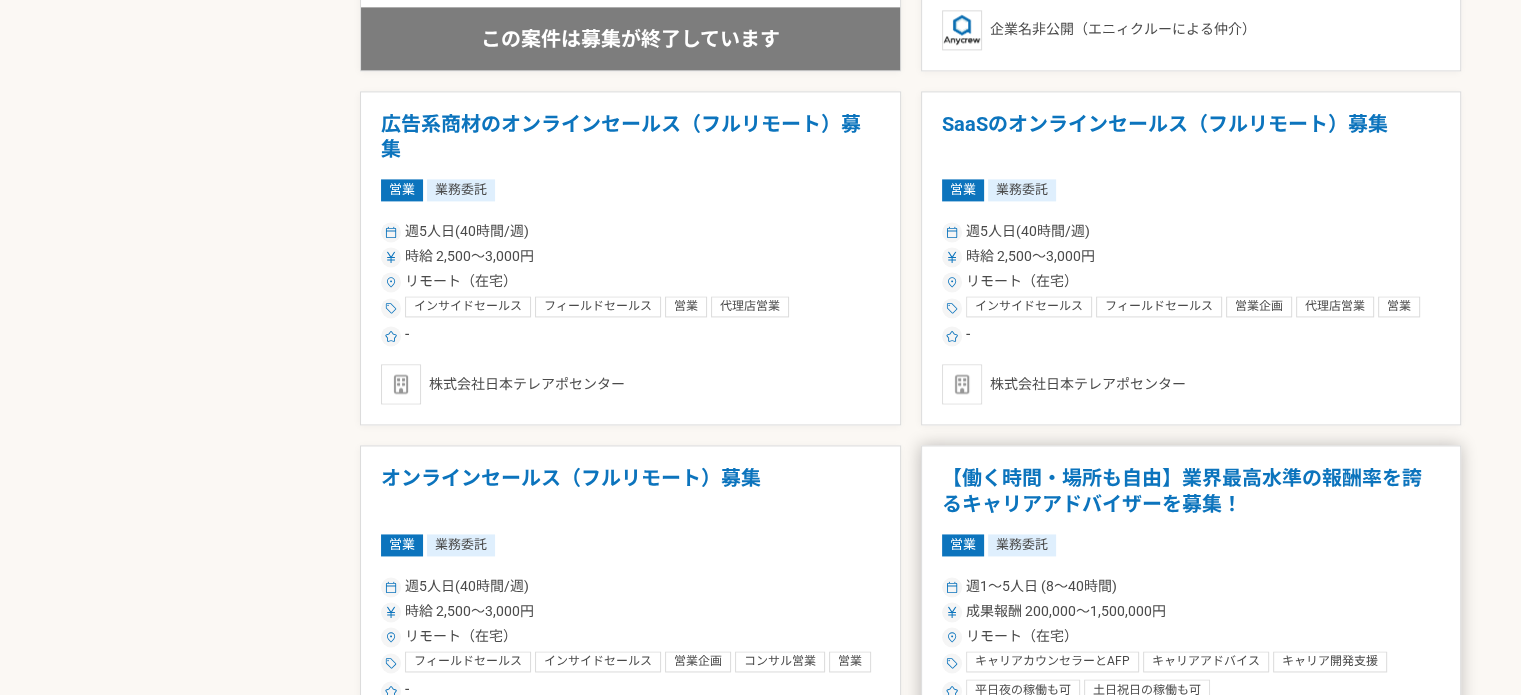 click on "土日祝日の稼働も可" at bounding box center (1147, 691) 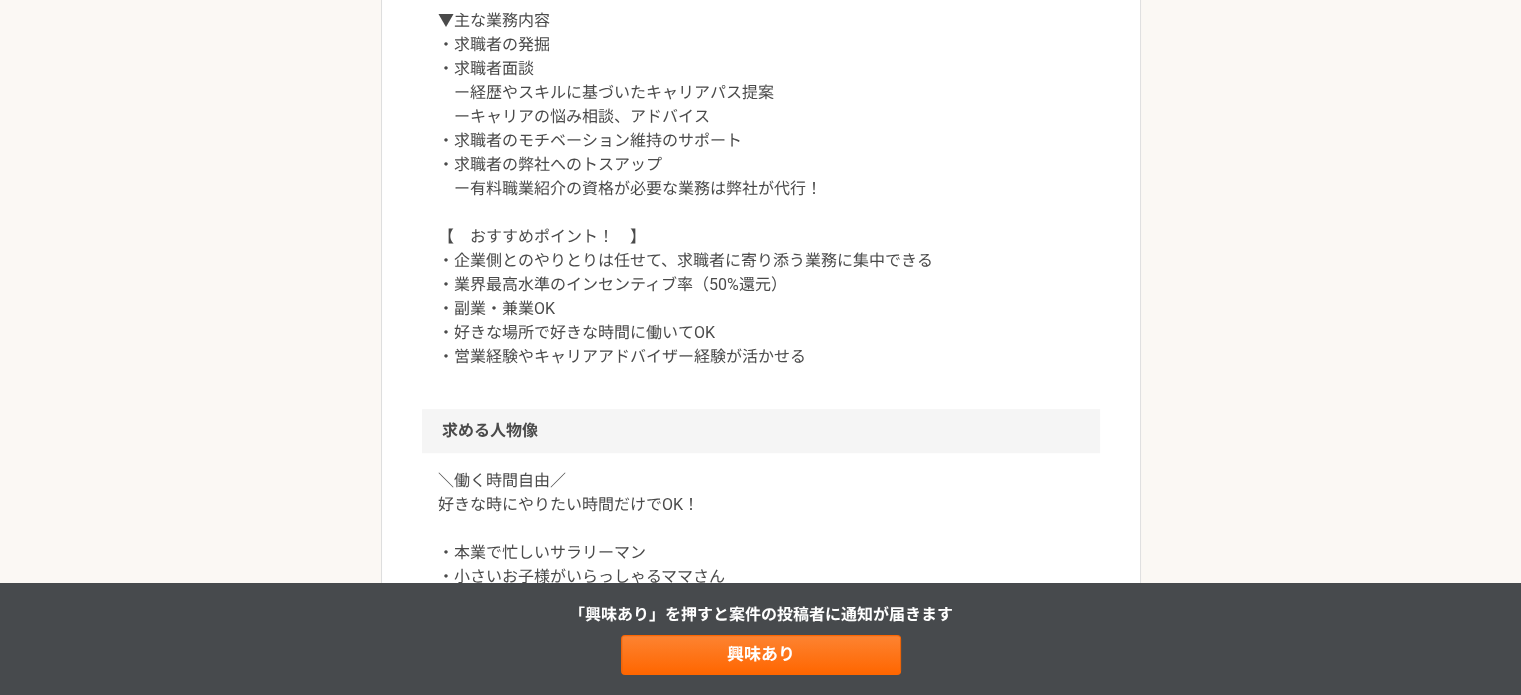 scroll, scrollTop: 1000, scrollLeft: 0, axis: vertical 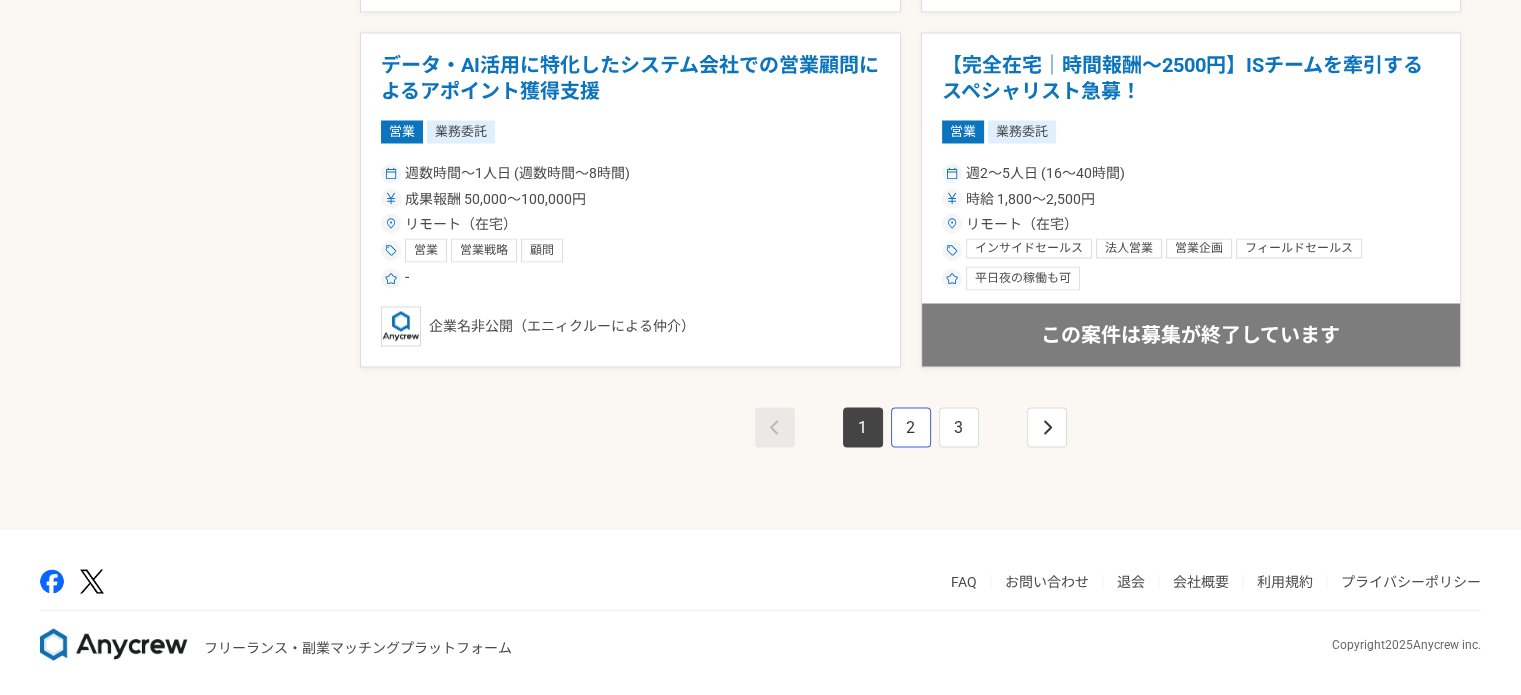 click on "2" at bounding box center [911, 427] 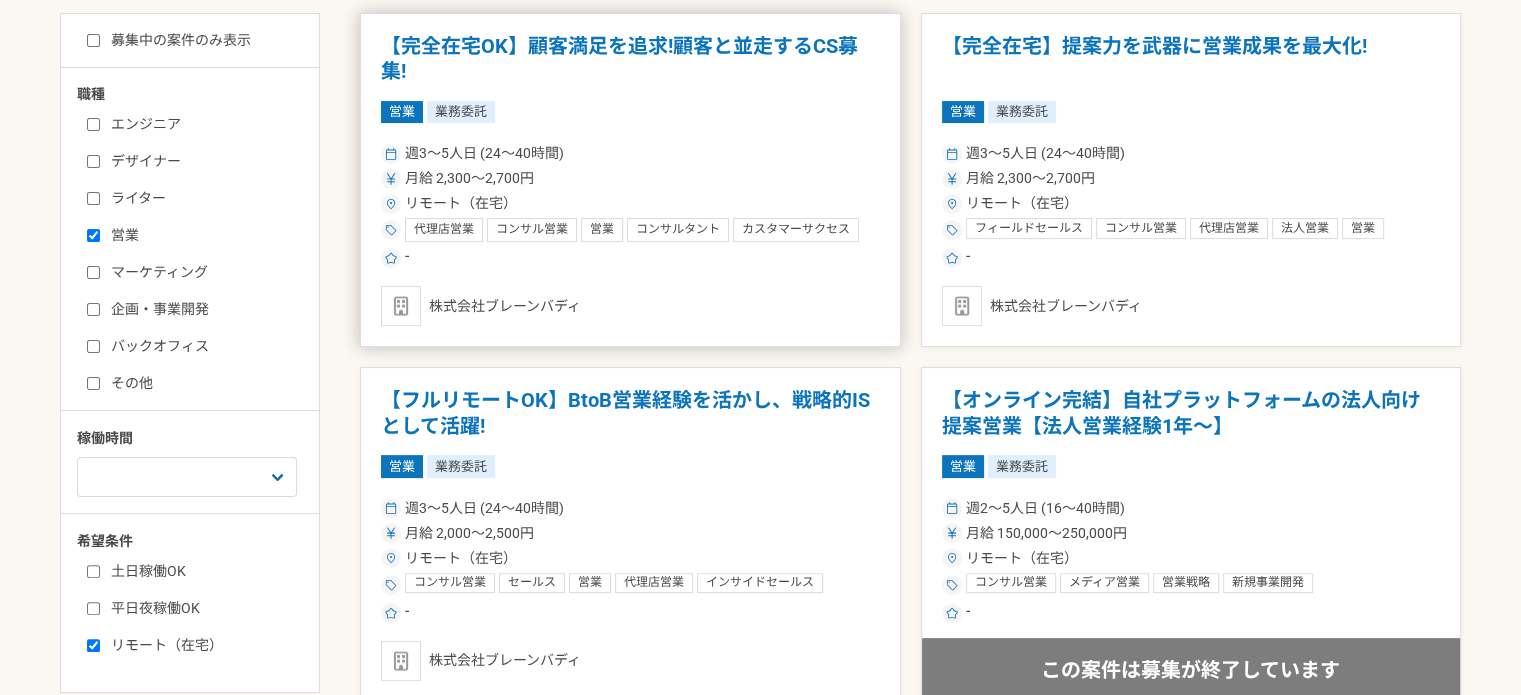 scroll, scrollTop: 400, scrollLeft: 0, axis: vertical 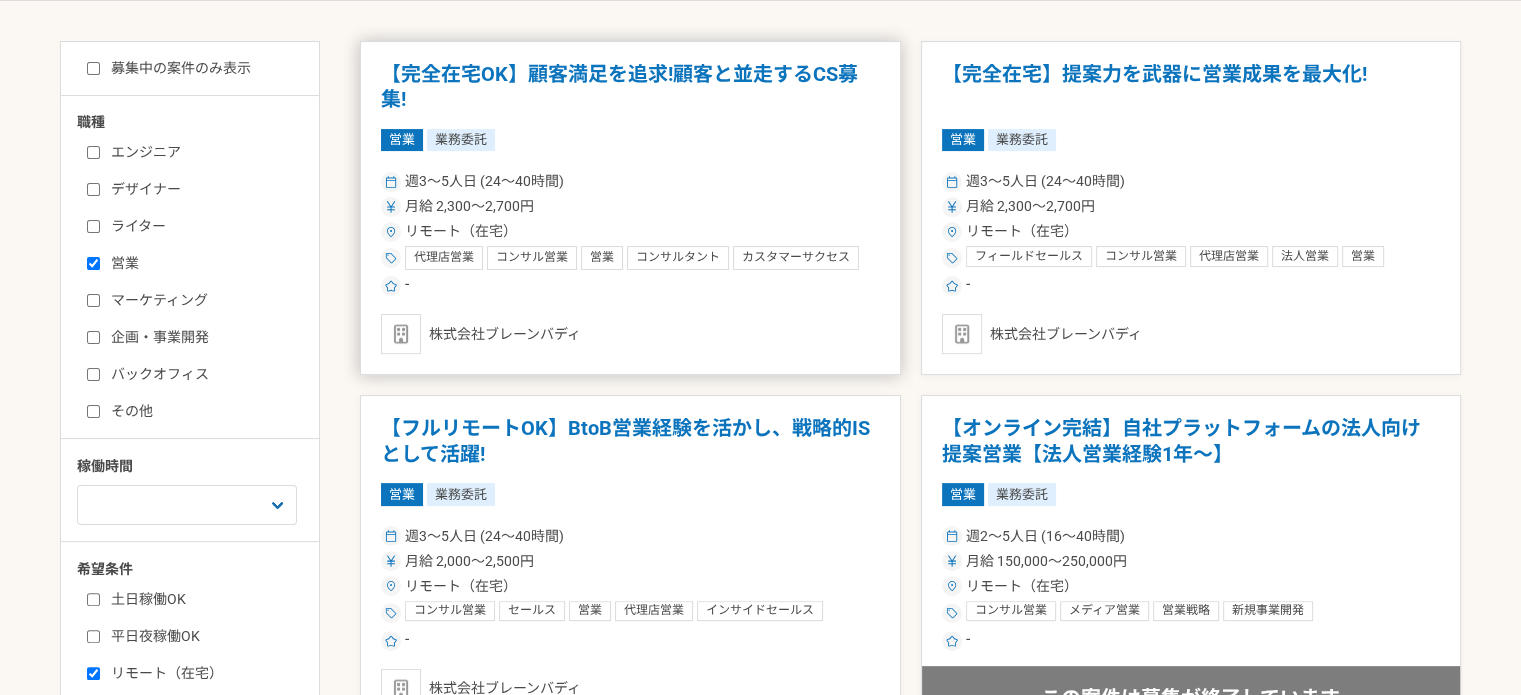 click on "週3〜5人日 (24〜40時間)" at bounding box center [630, 181] 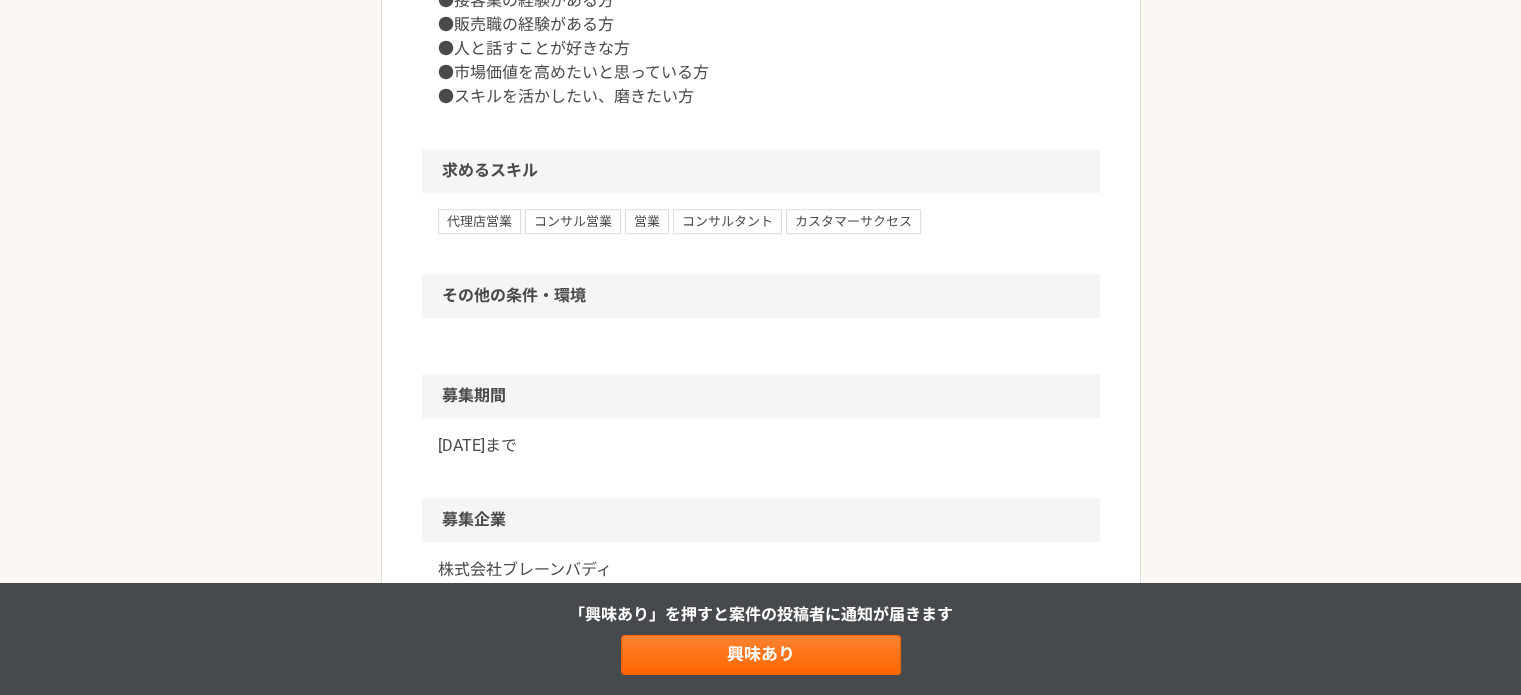 scroll, scrollTop: 1584, scrollLeft: 0, axis: vertical 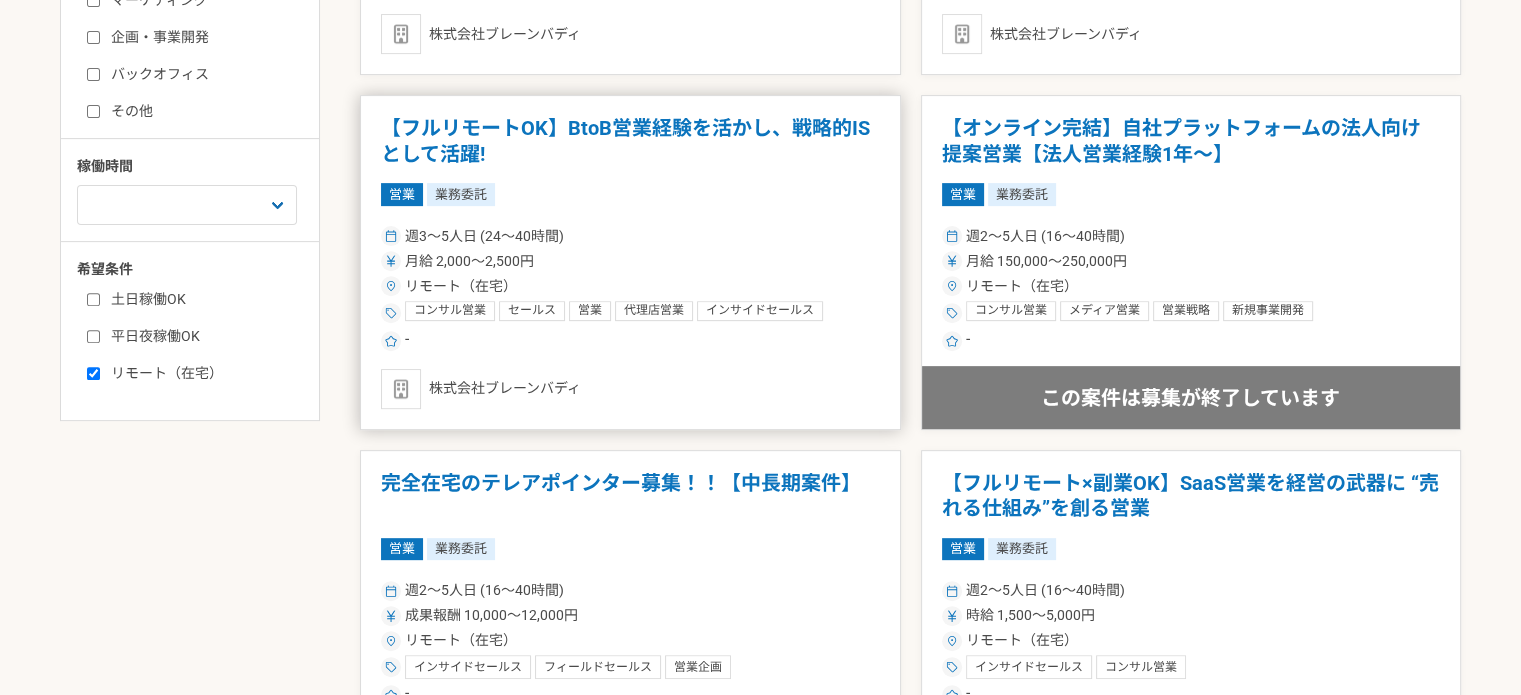 click on "月給 2,000〜2,500円" at bounding box center (630, 261) 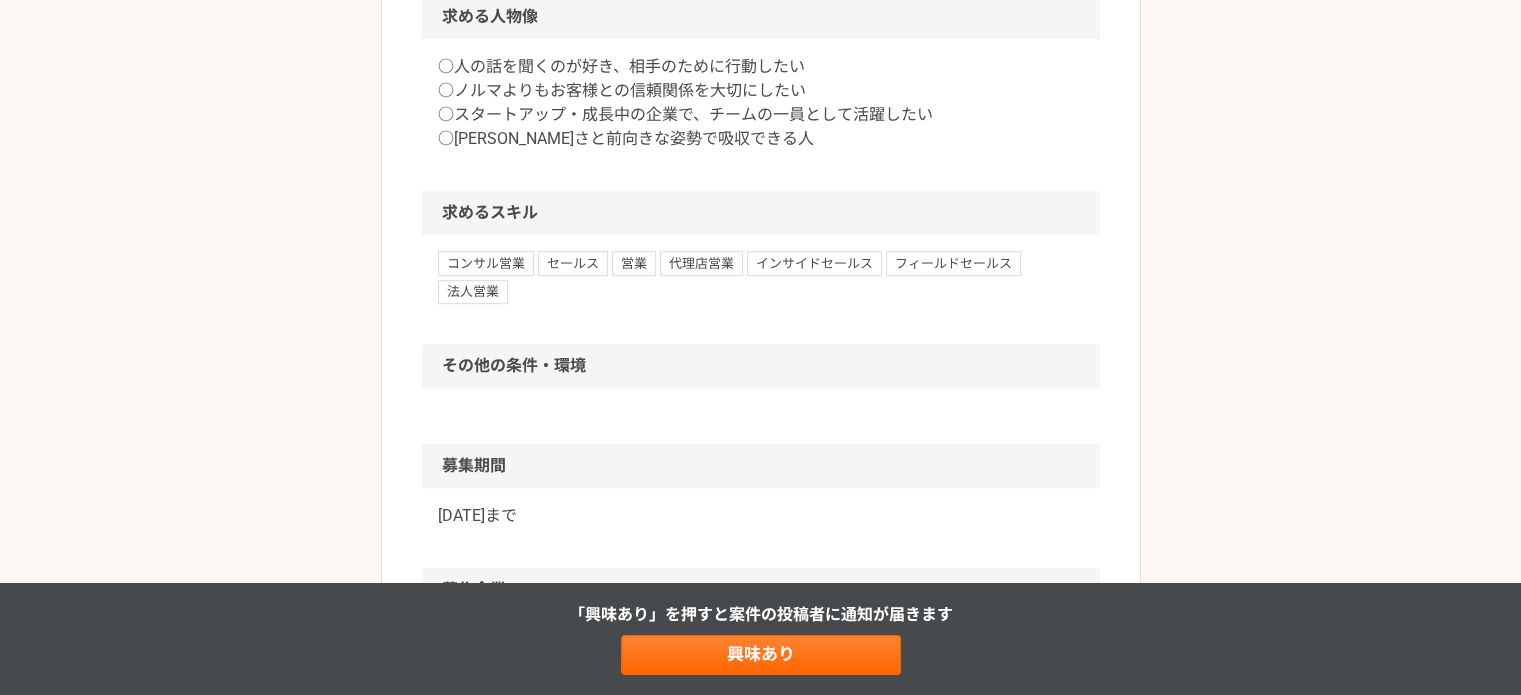 scroll, scrollTop: 1500, scrollLeft: 0, axis: vertical 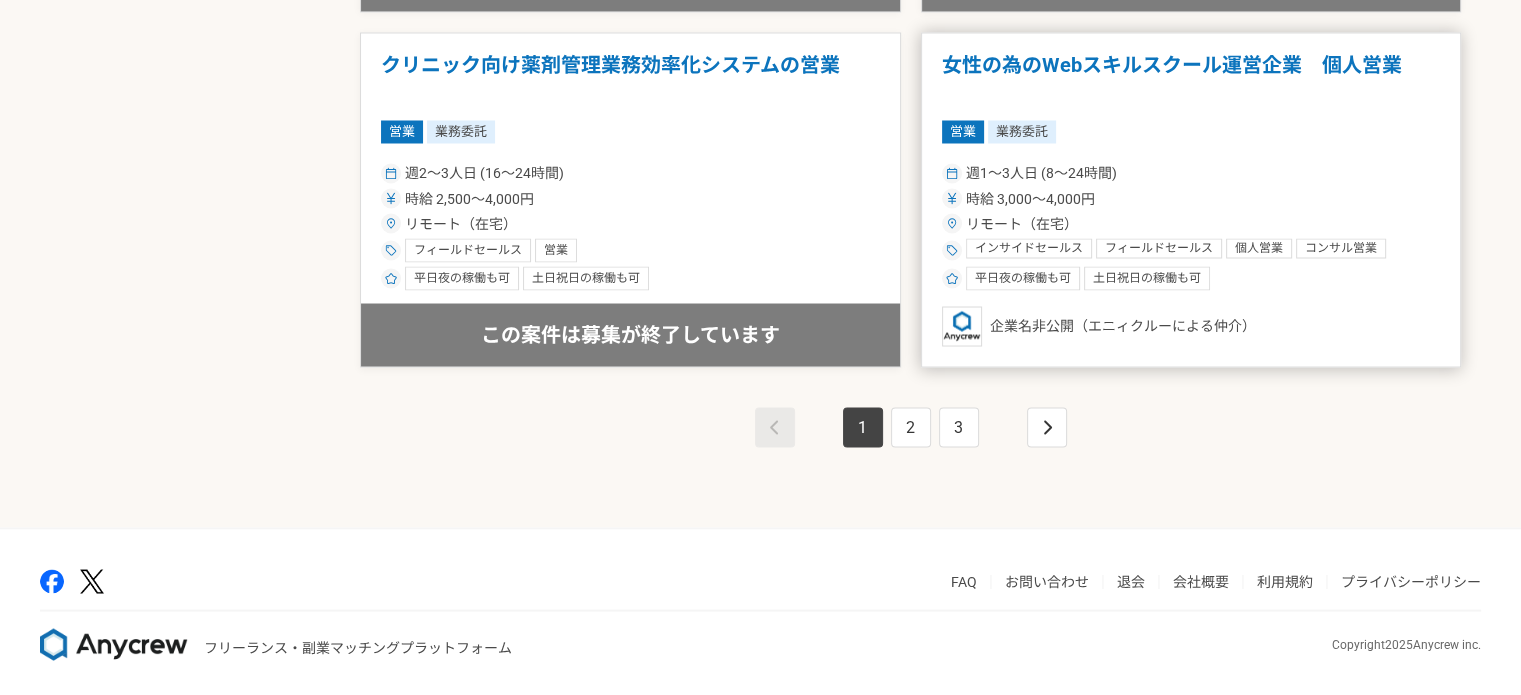click on "女性の為のWebスキルスクール運営企業　個人営業 営業 業務委託 週1〜3人日 (8〜24時間) 時給 3,000〜4,000円 リモート（在宅） インサイドセールス フィールドセールス 個人営業 コンサル営業 代理店営業 営業 営業事務 営業アシスタント セールス 営業推進 平日夜の稼働も可 土日祝日の稼働も可 企業名非公開（エニィクルーによる仲介）" at bounding box center (1191, 199) 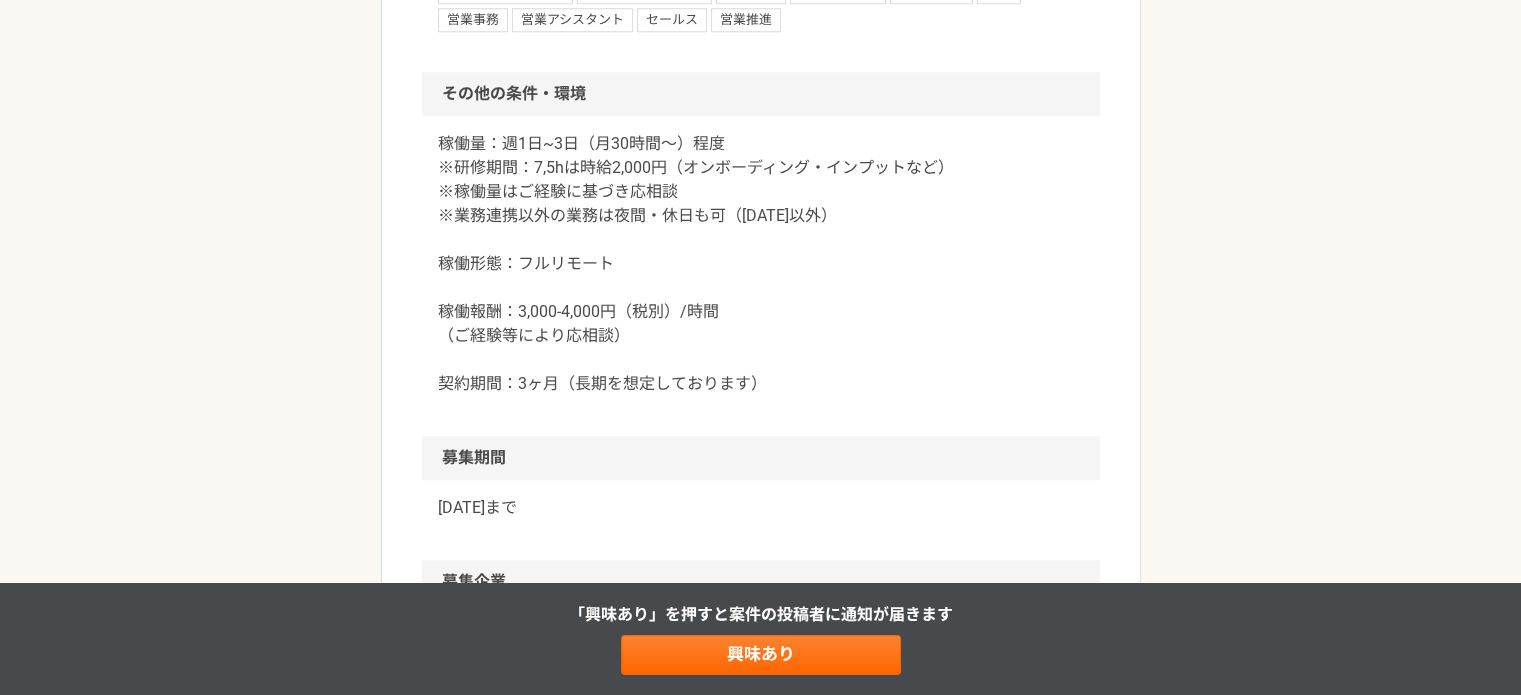 scroll, scrollTop: 1900, scrollLeft: 0, axis: vertical 